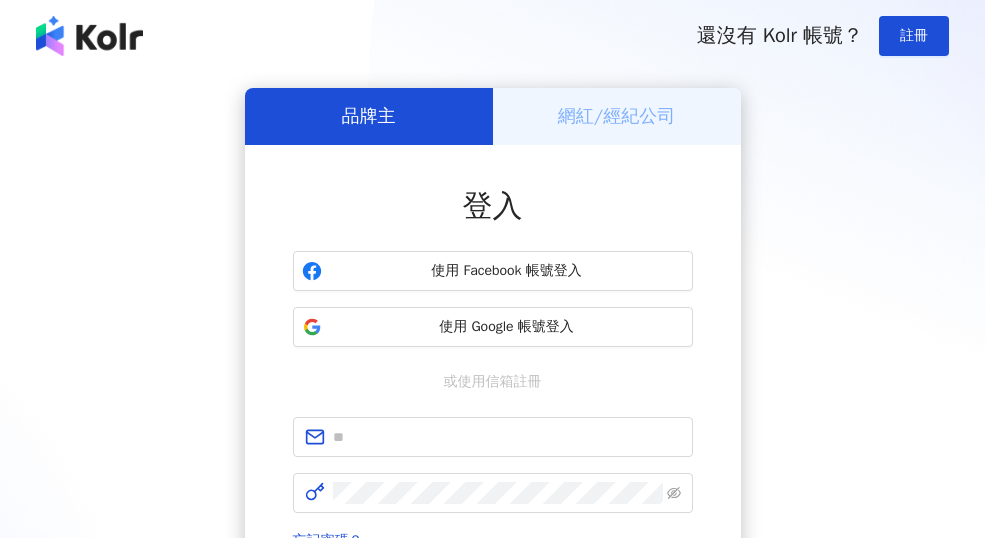 scroll, scrollTop: 0, scrollLeft: 0, axis: both 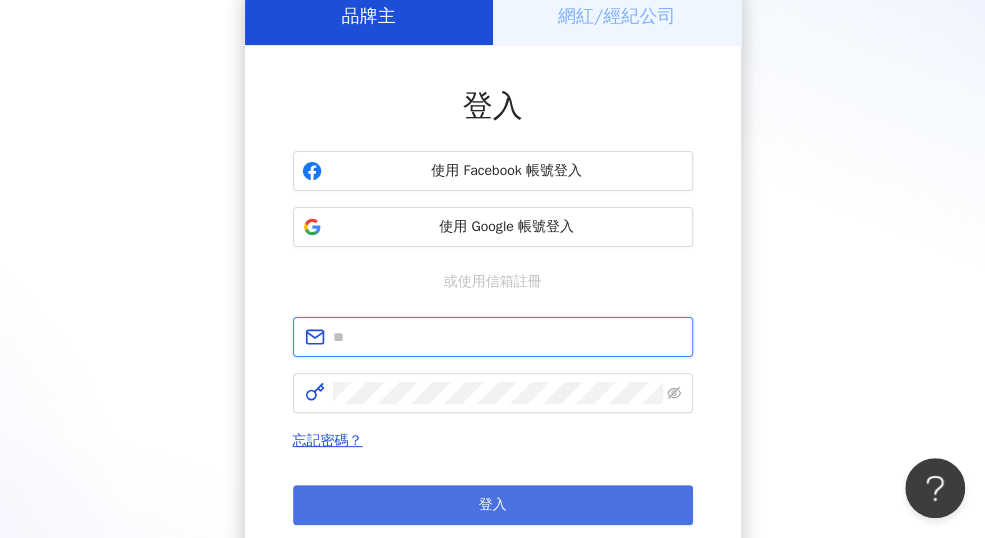 type on "**********" 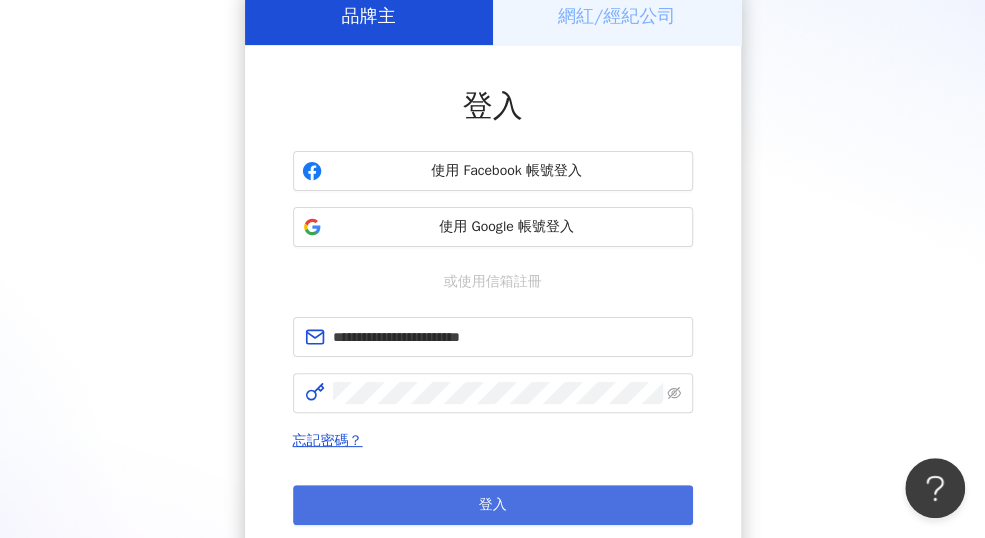 click on "登入" at bounding box center (493, 505) 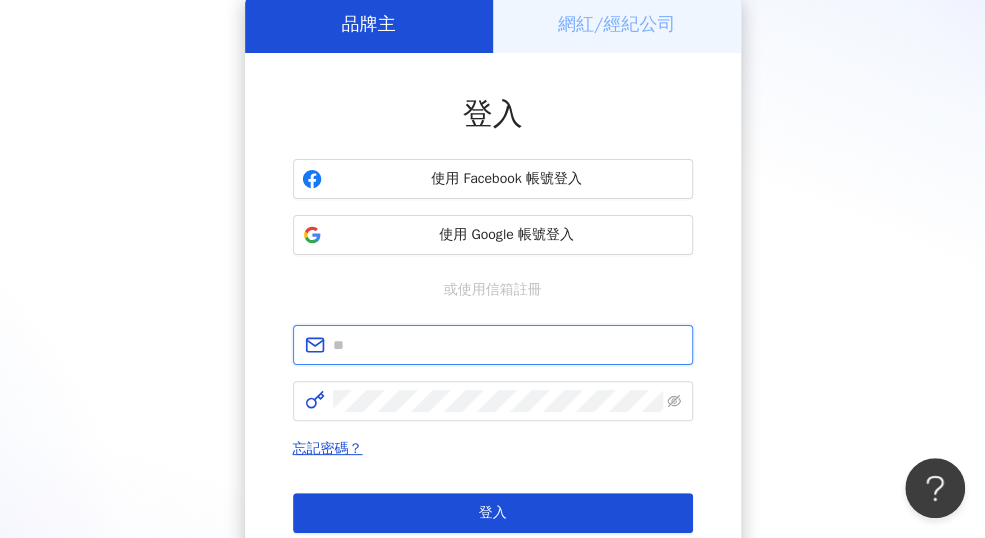 type on "**********" 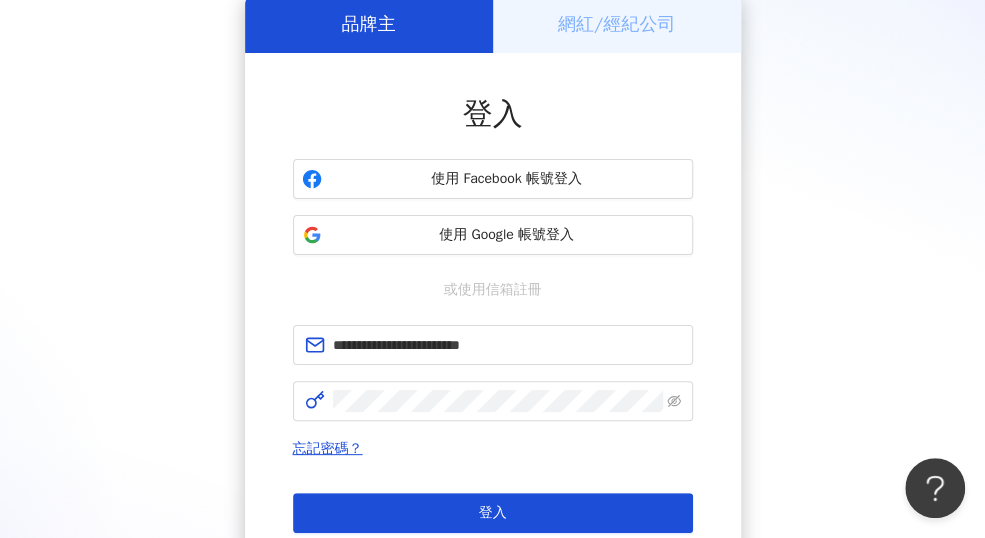 scroll, scrollTop: 100, scrollLeft: 0, axis: vertical 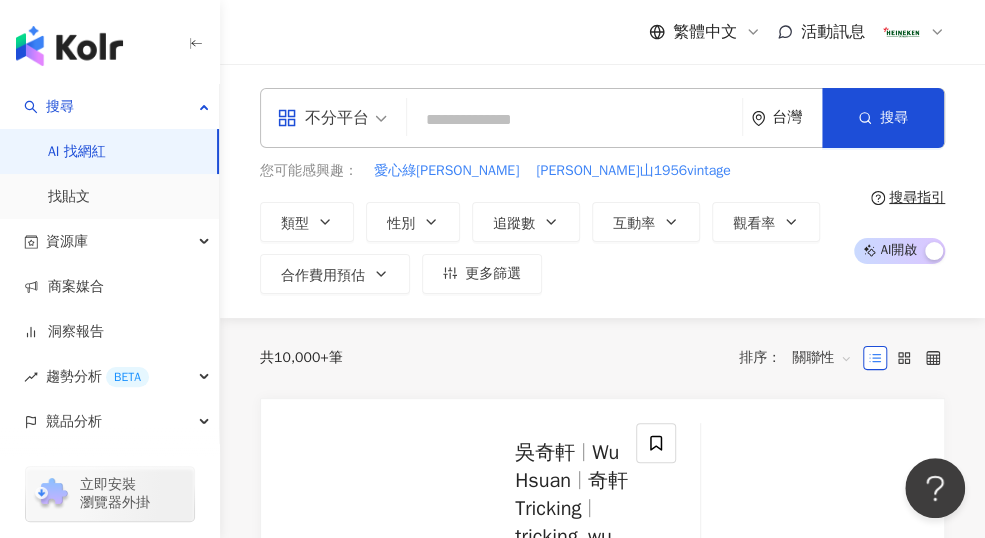 paste on "**********" 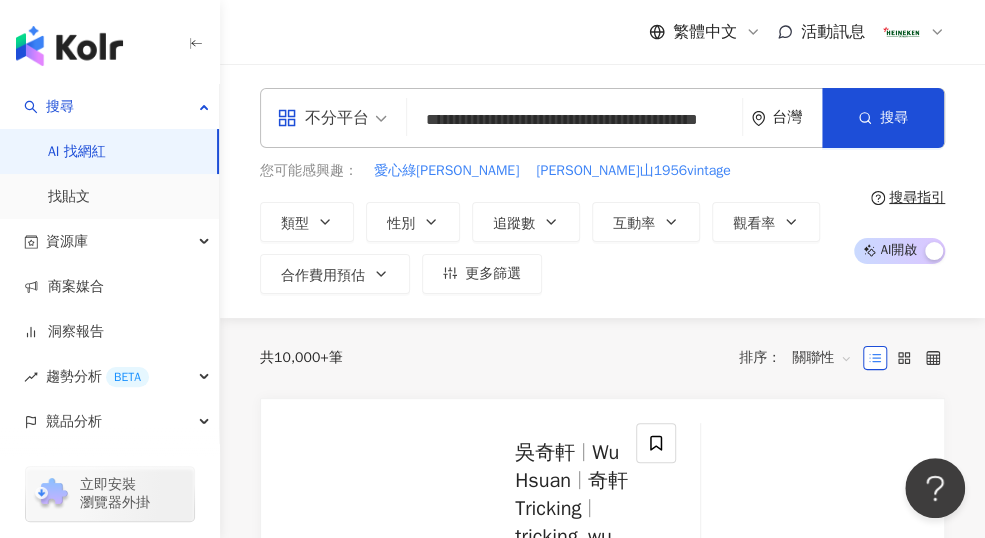 scroll, scrollTop: 0, scrollLeft: 71, axis: horizontal 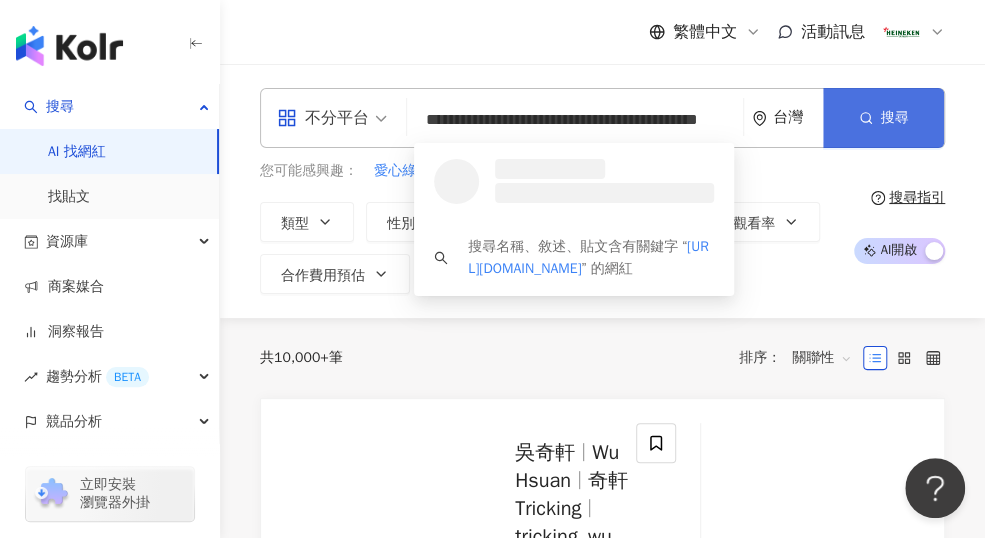 type on "**********" 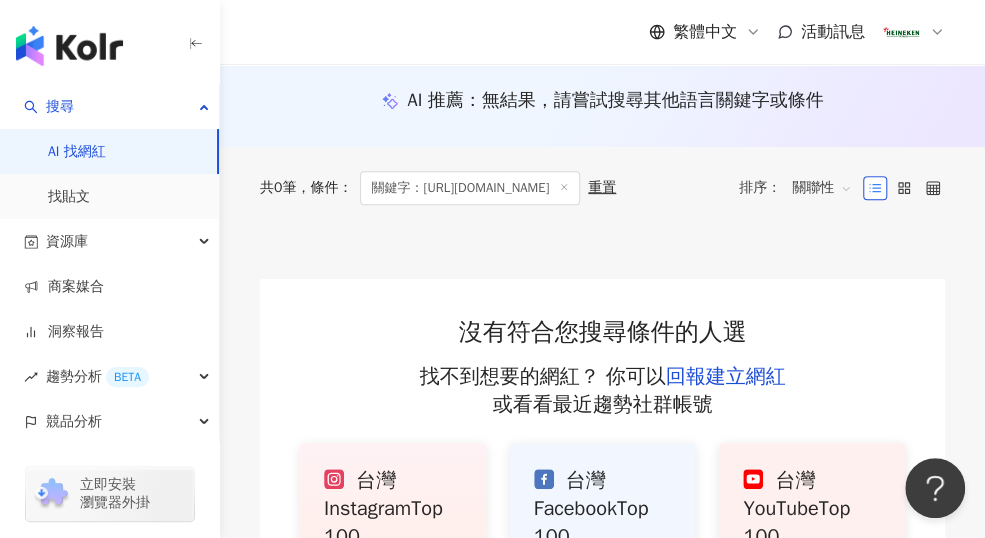 scroll, scrollTop: 100, scrollLeft: 0, axis: vertical 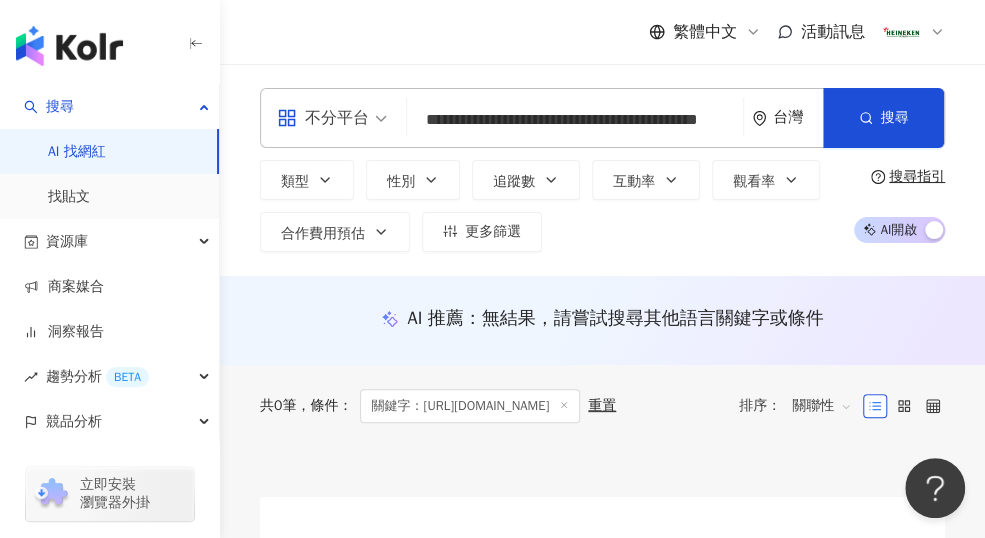 click on "**********" at bounding box center (575, 120) 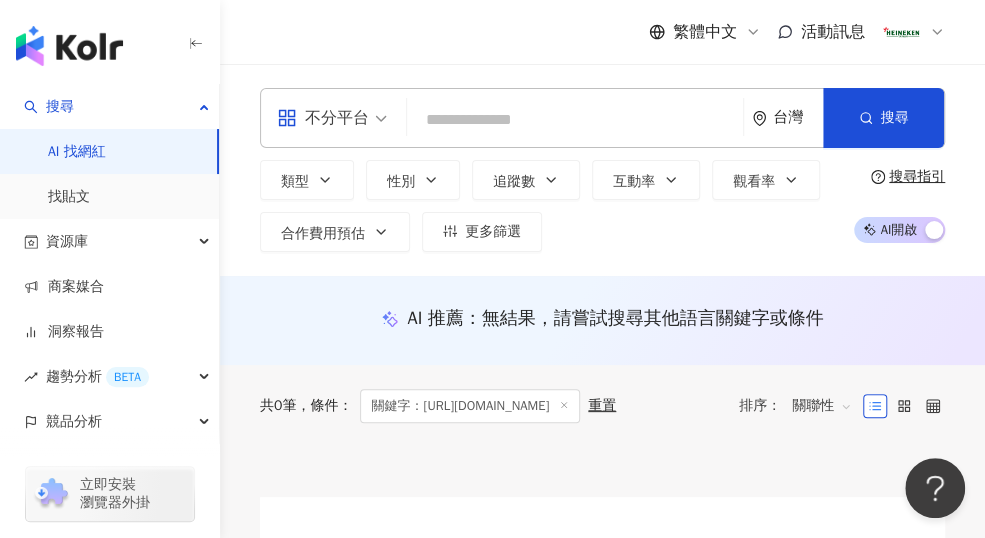 paste on "**********" 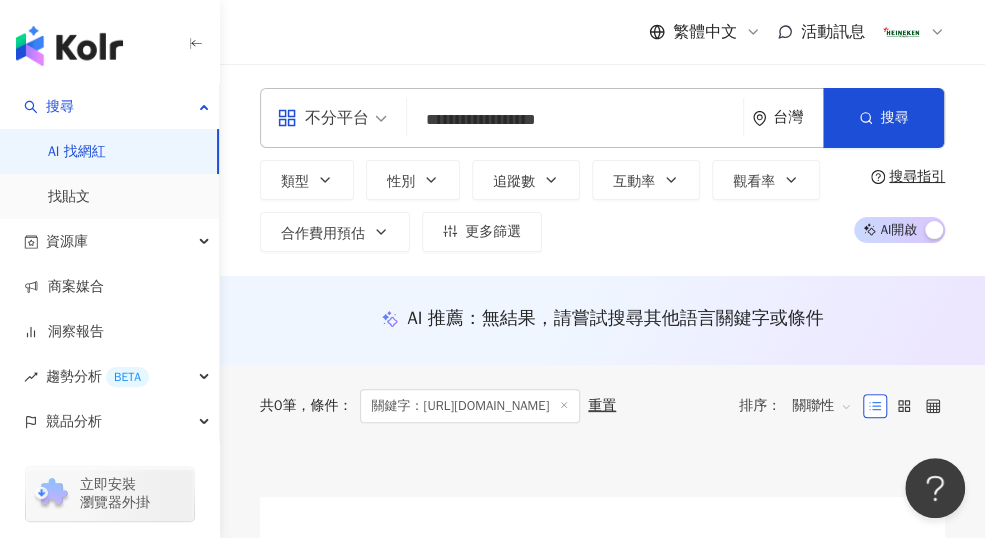 type on "**********" 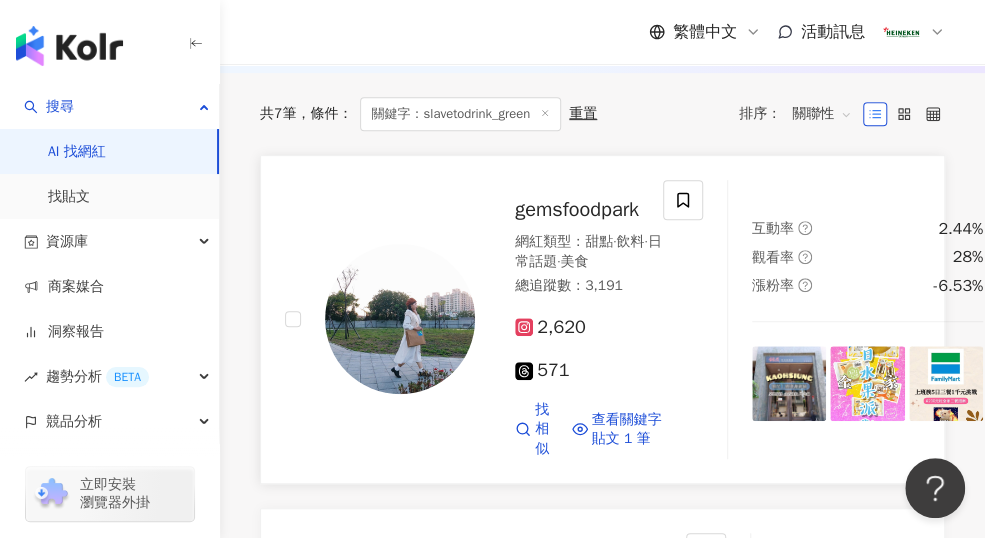 scroll, scrollTop: 300, scrollLeft: 0, axis: vertical 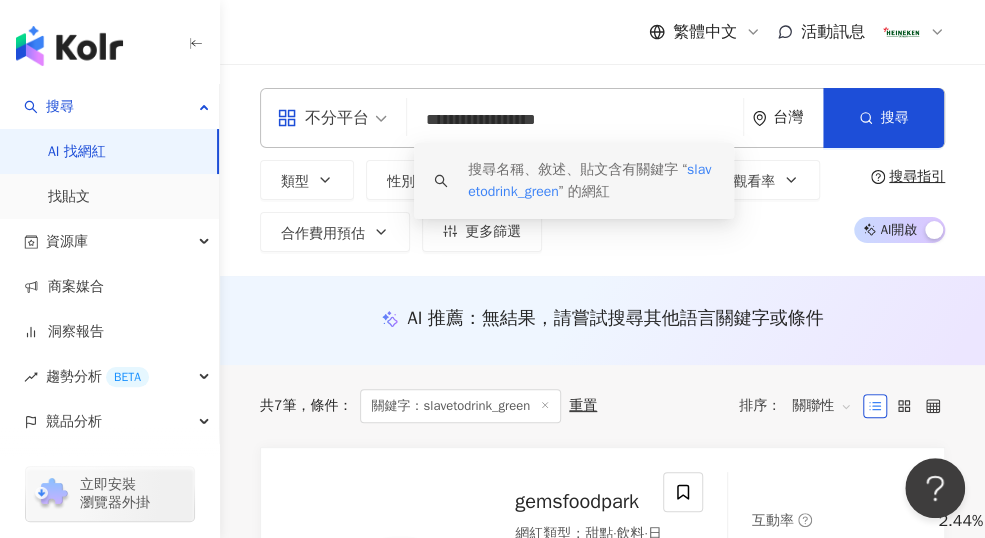 click on "搜尋名稱、敘述、貼文含有關鍵字 “ slavetodrink_green ” 的網紅" at bounding box center [591, 181] 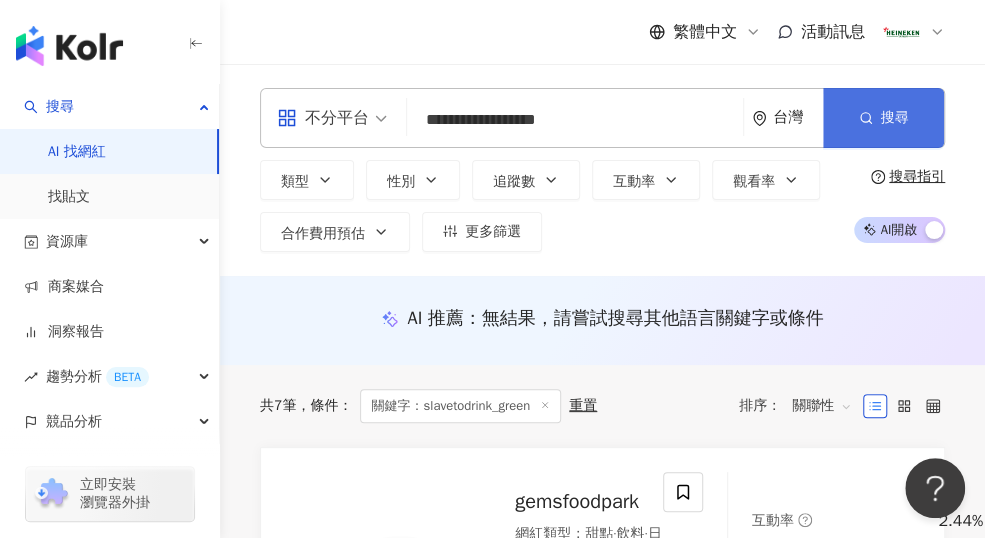 click on "搜尋" at bounding box center (883, 118) 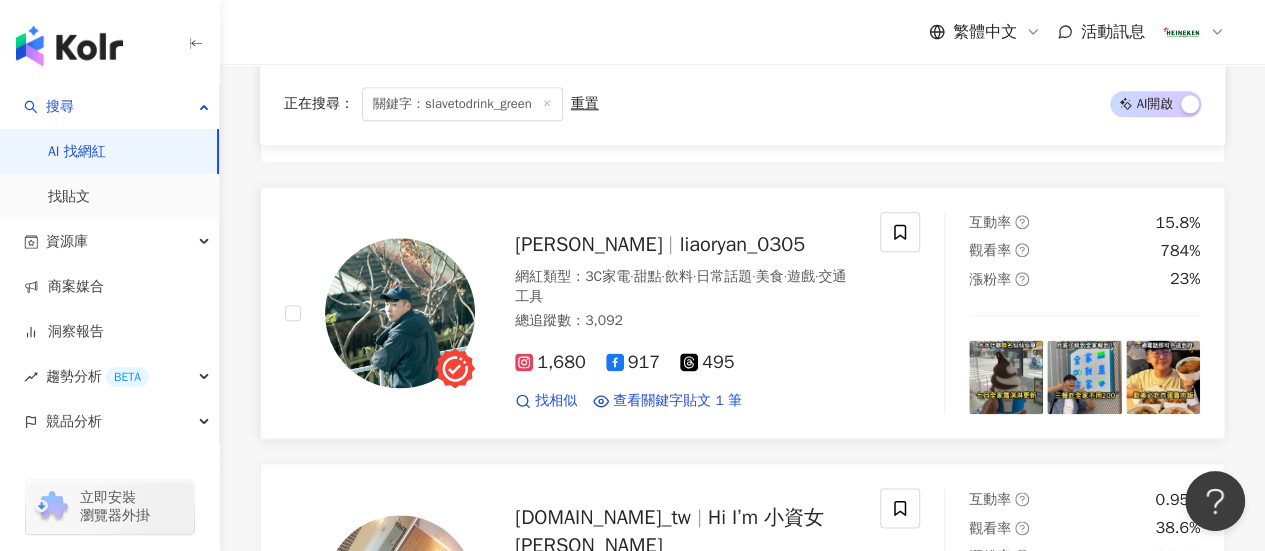 scroll, scrollTop: 1100, scrollLeft: 0, axis: vertical 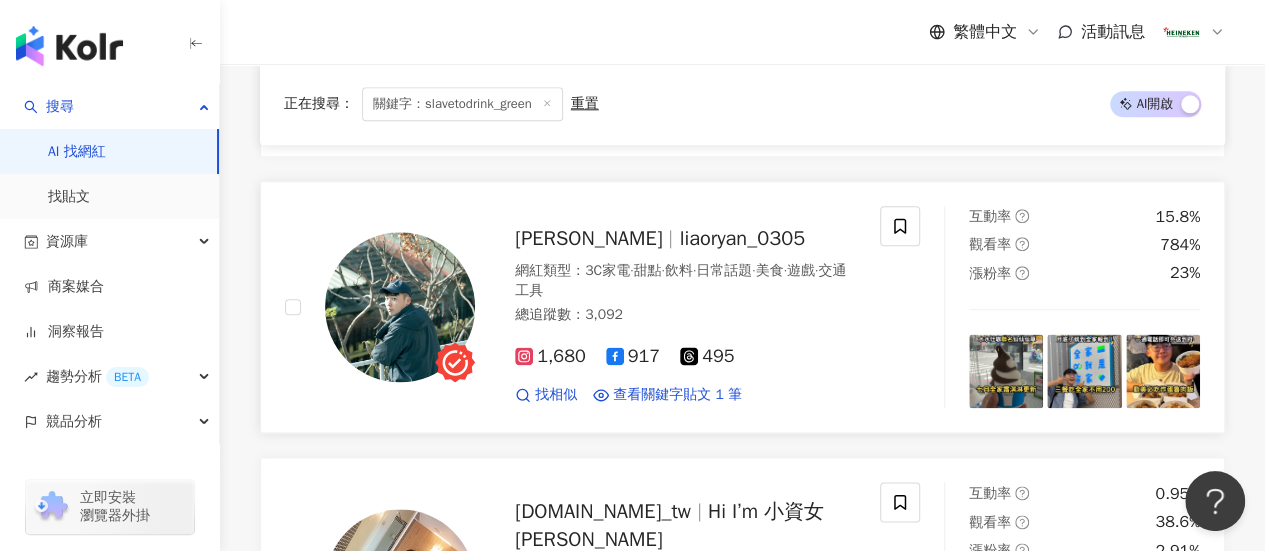 click on "liaoryan_0305" at bounding box center [741, 238] 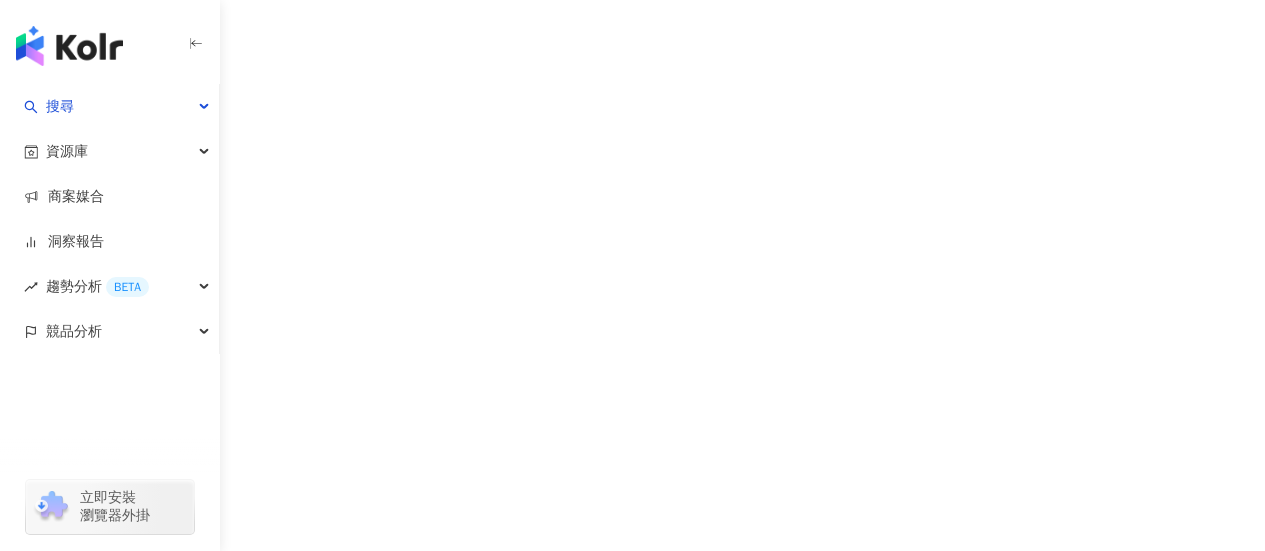 scroll, scrollTop: 0, scrollLeft: 0, axis: both 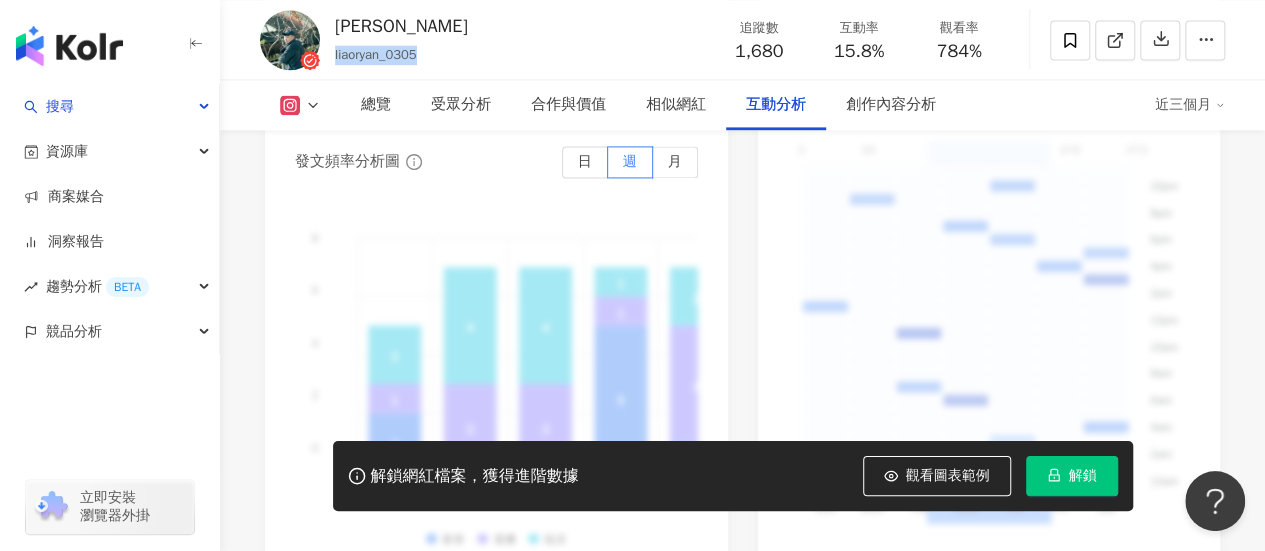 drag, startPoint x: 330, startPoint y: 55, endPoint x: 436, endPoint y: 55, distance: 106 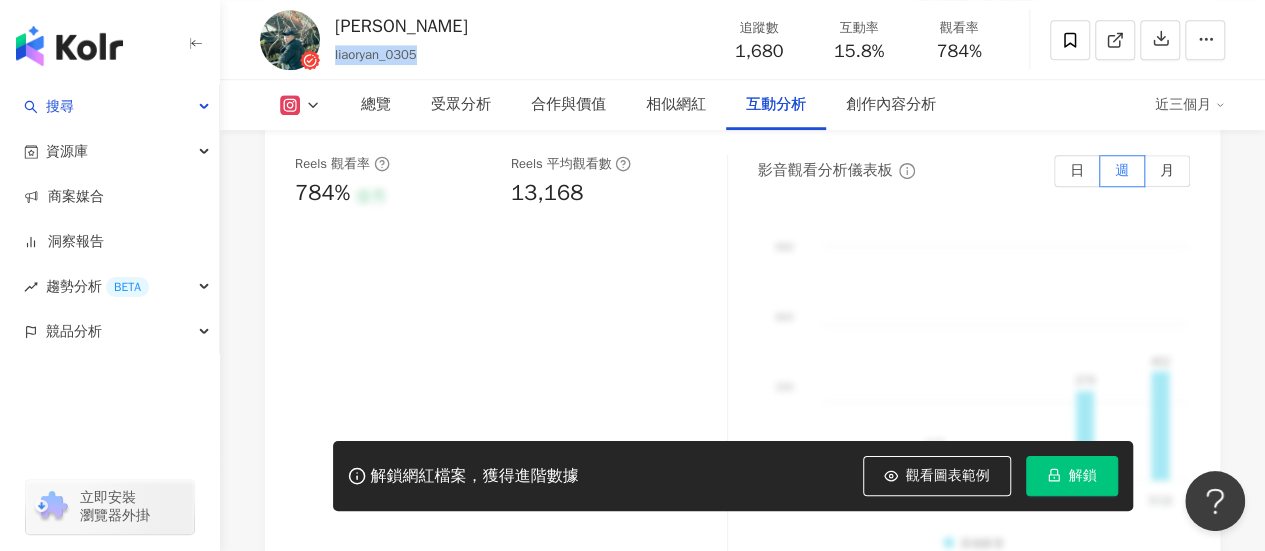 scroll, scrollTop: 4400, scrollLeft: 0, axis: vertical 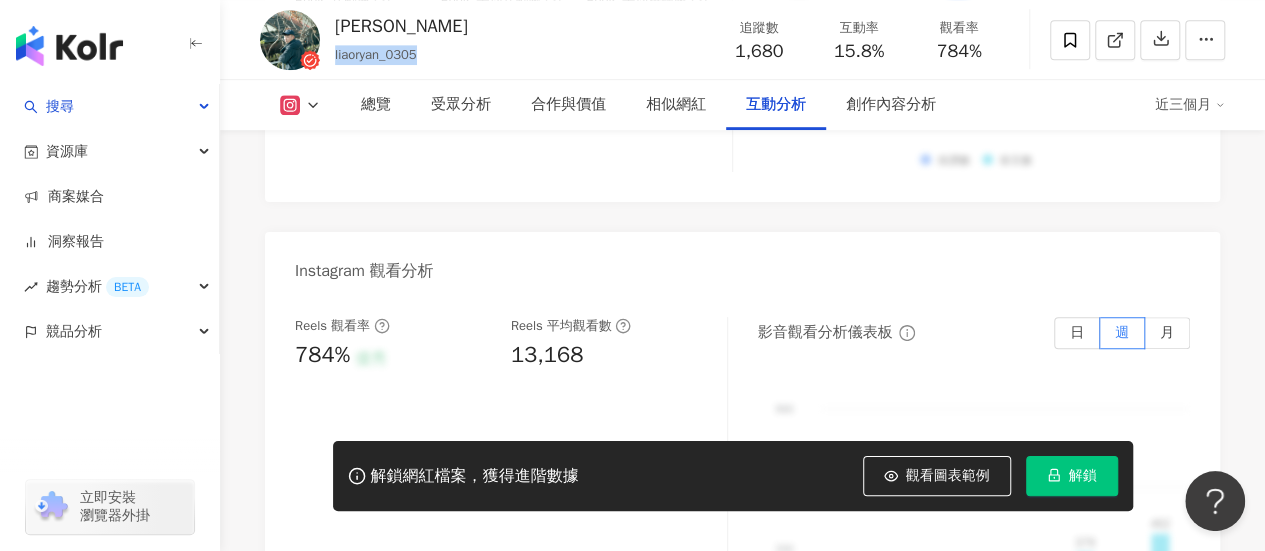 click 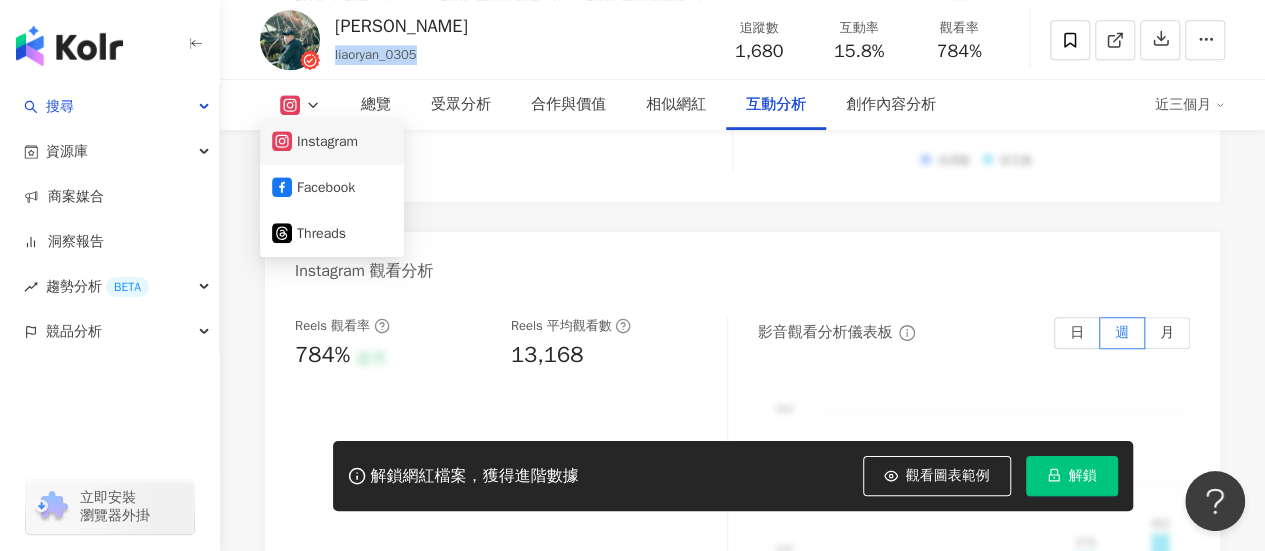 click on "Instagram" at bounding box center [332, 142] 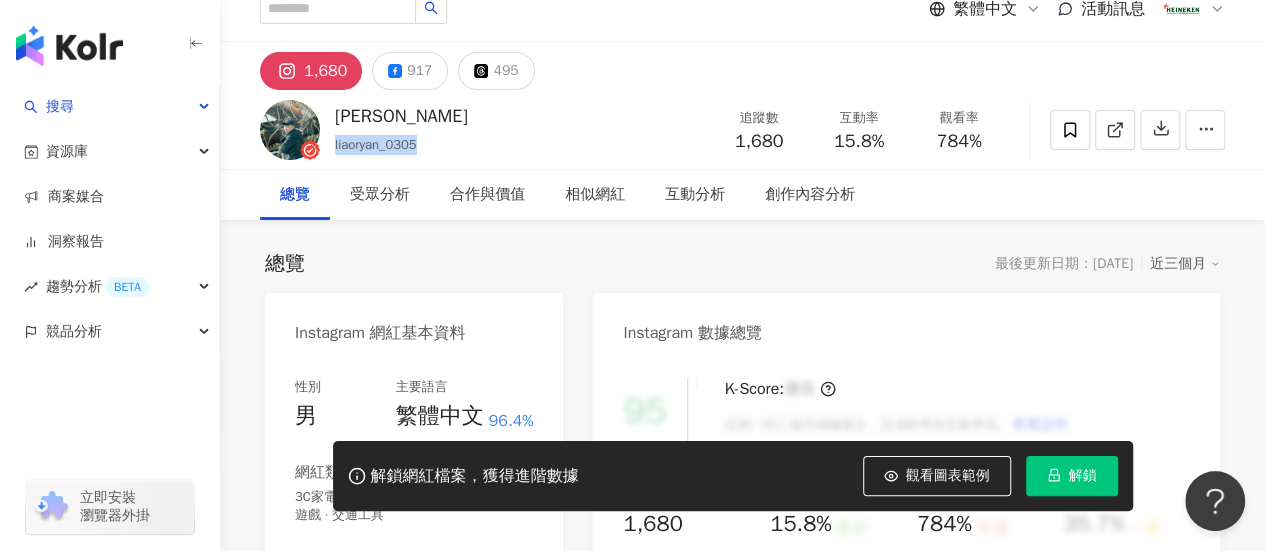 scroll, scrollTop: 0, scrollLeft: 0, axis: both 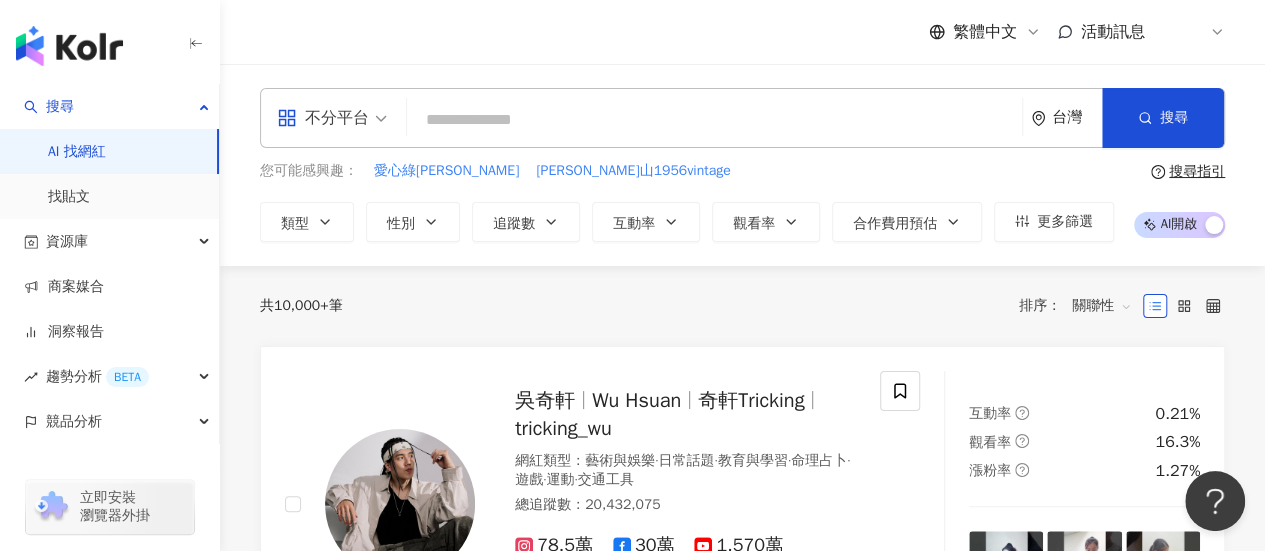 click at bounding box center (714, 120) 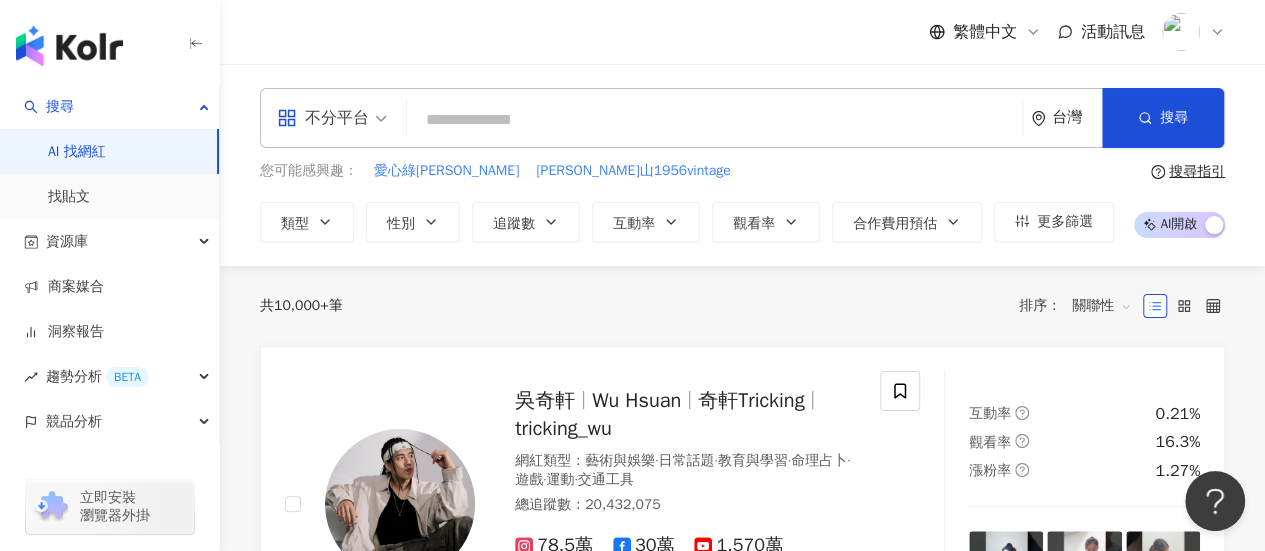 type on "*" 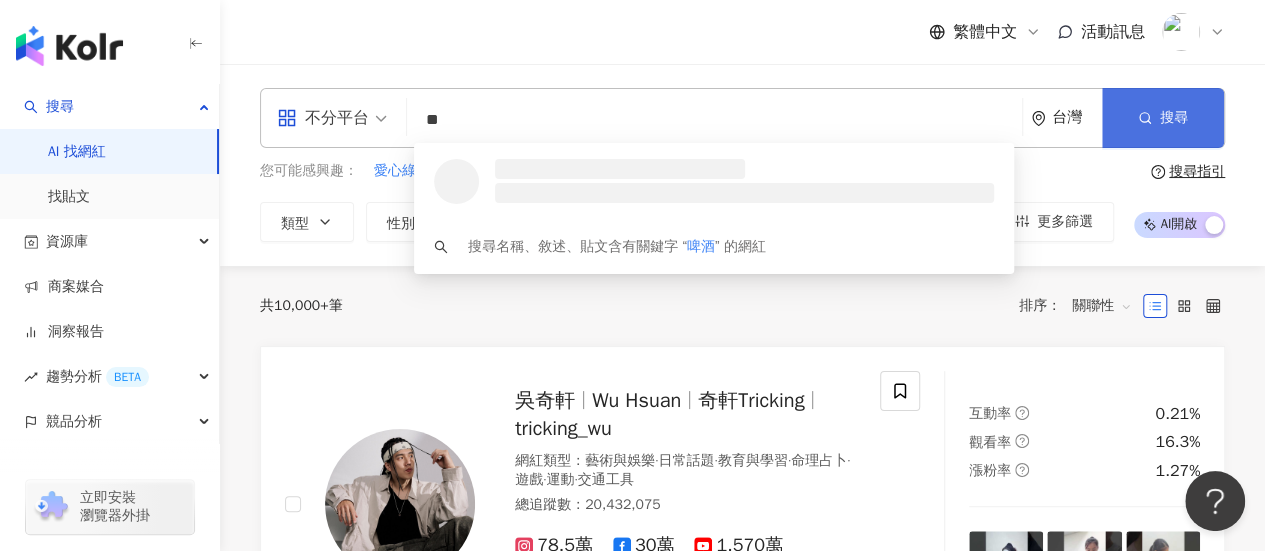 click at bounding box center (1145, 117) 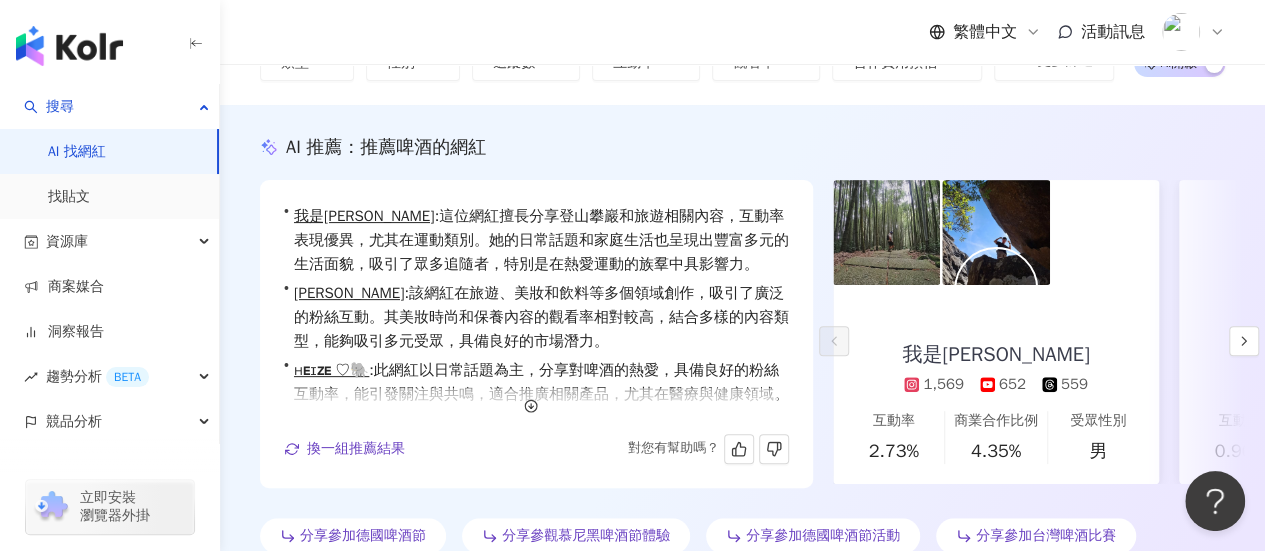 scroll, scrollTop: 200, scrollLeft: 0, axis: vertical 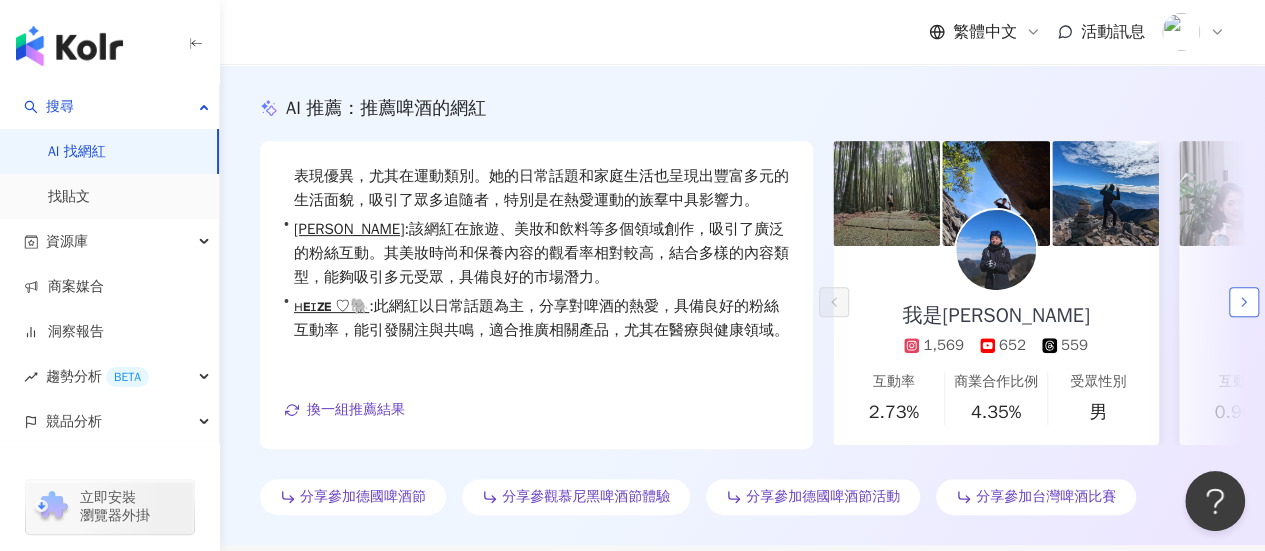 click 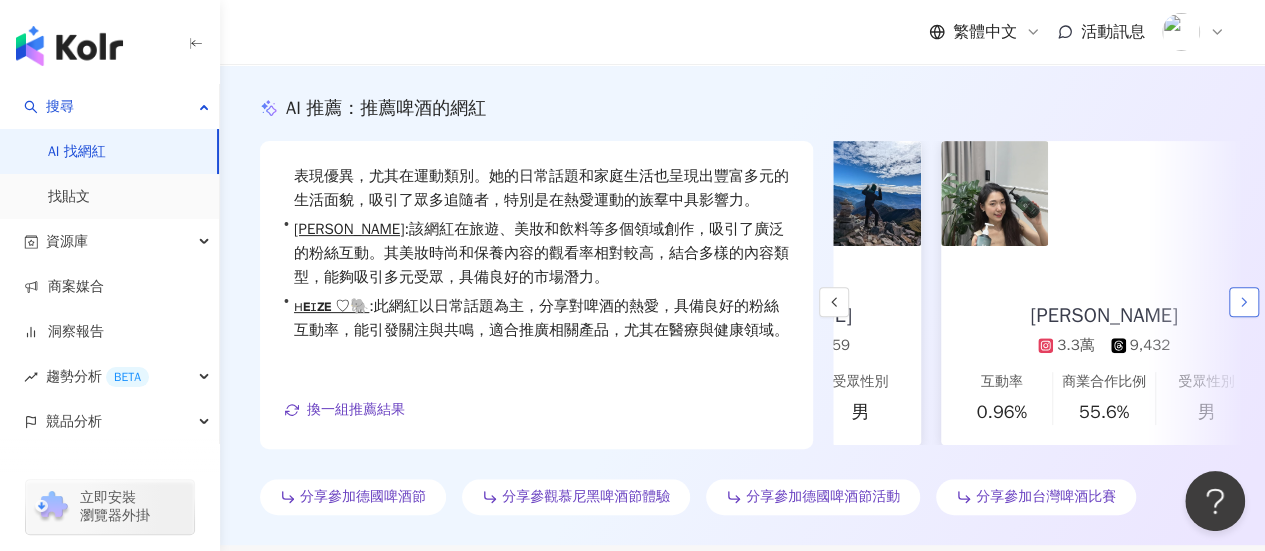 scroll, scrollTop: 0, scrollLeft: 346, axis: horizontal 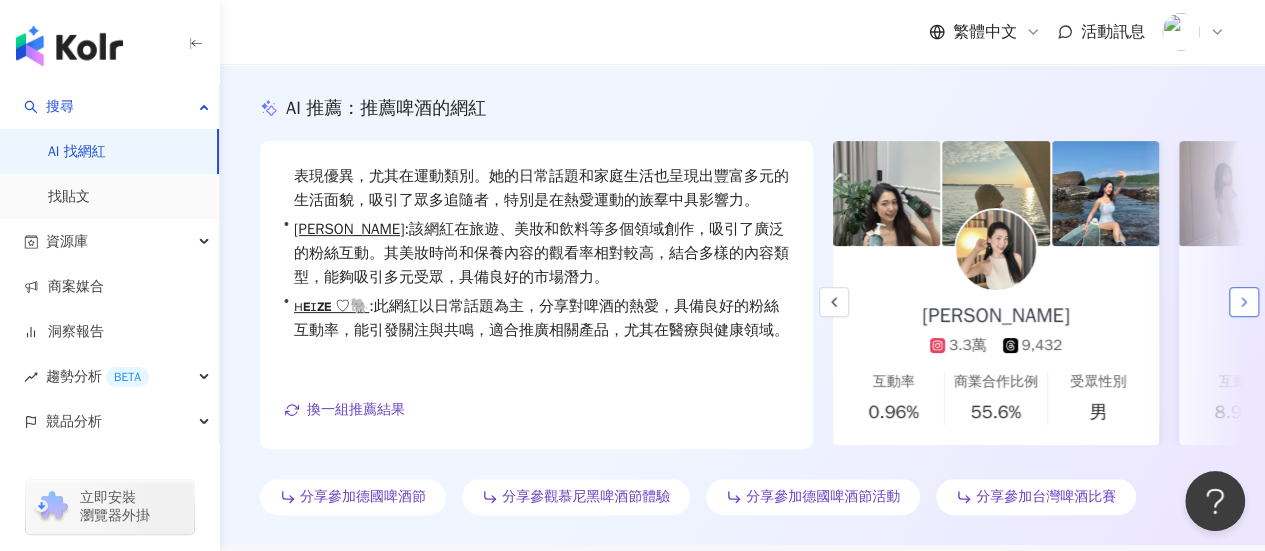 click 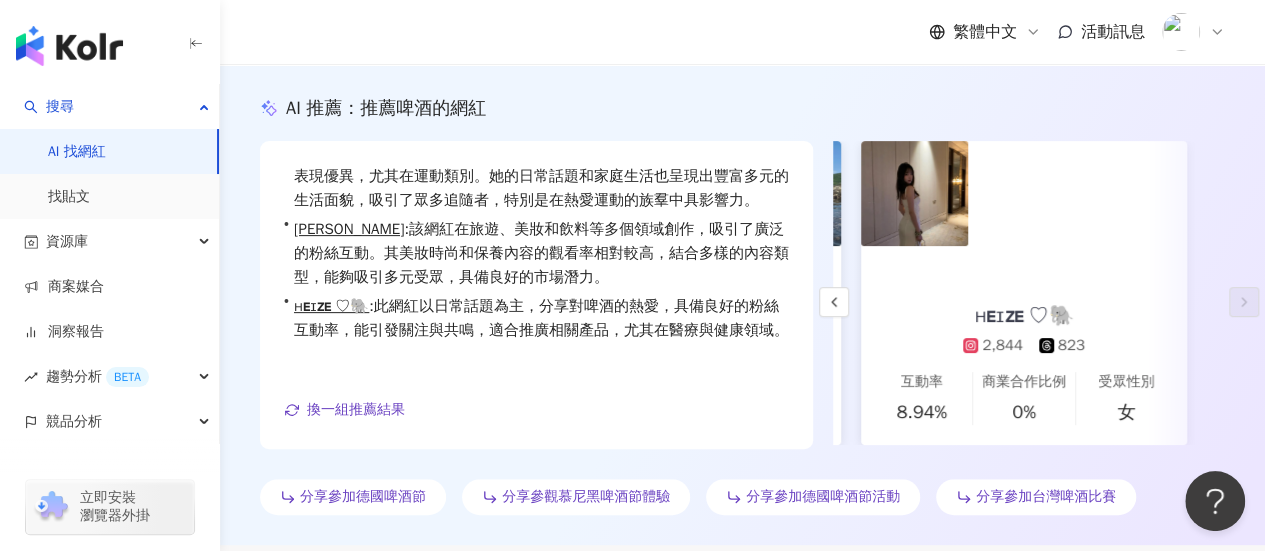 scroll, scrollTop: 0, scrollLeft: 666, axis: horizontal 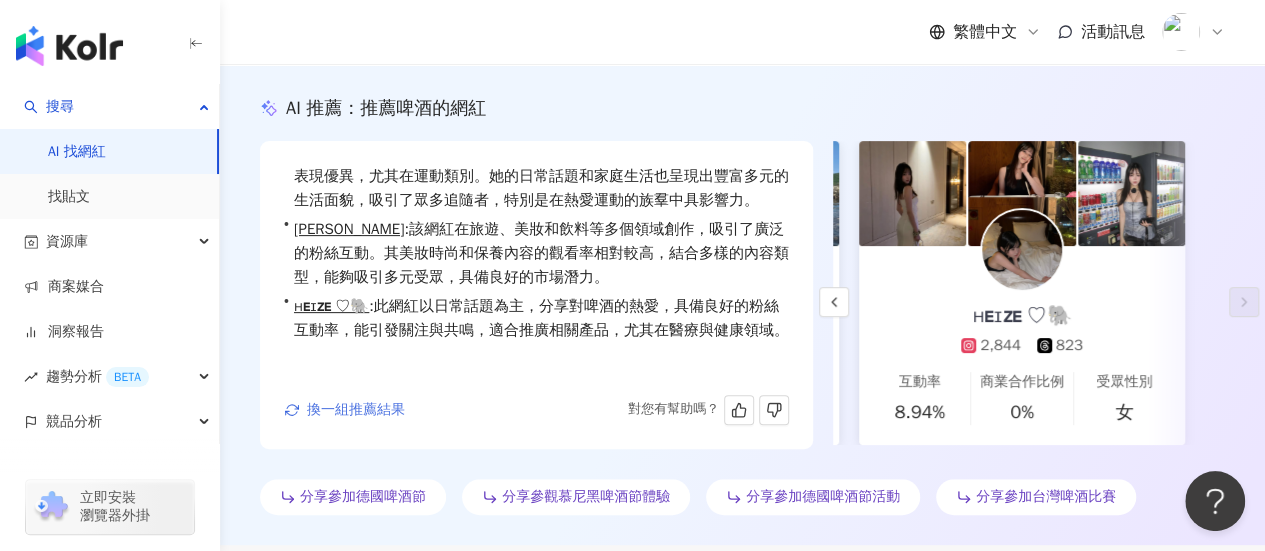 click on "換一組推薦結果" at bounding box center (356, 410) 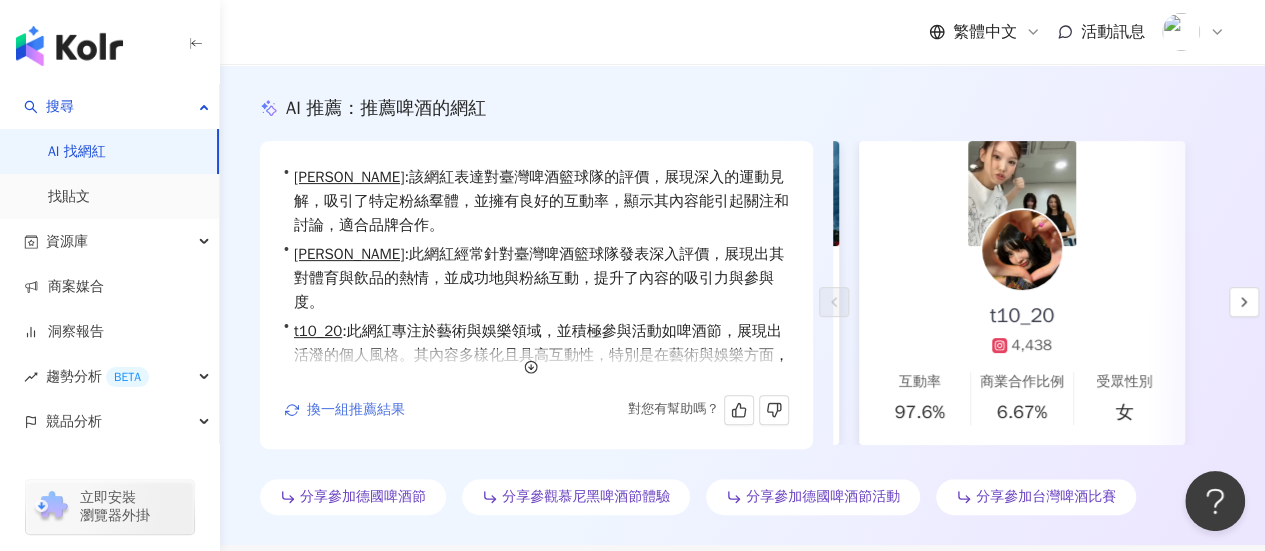 scroll, scrollTop: 0, scrollLeft: 0, axis: both 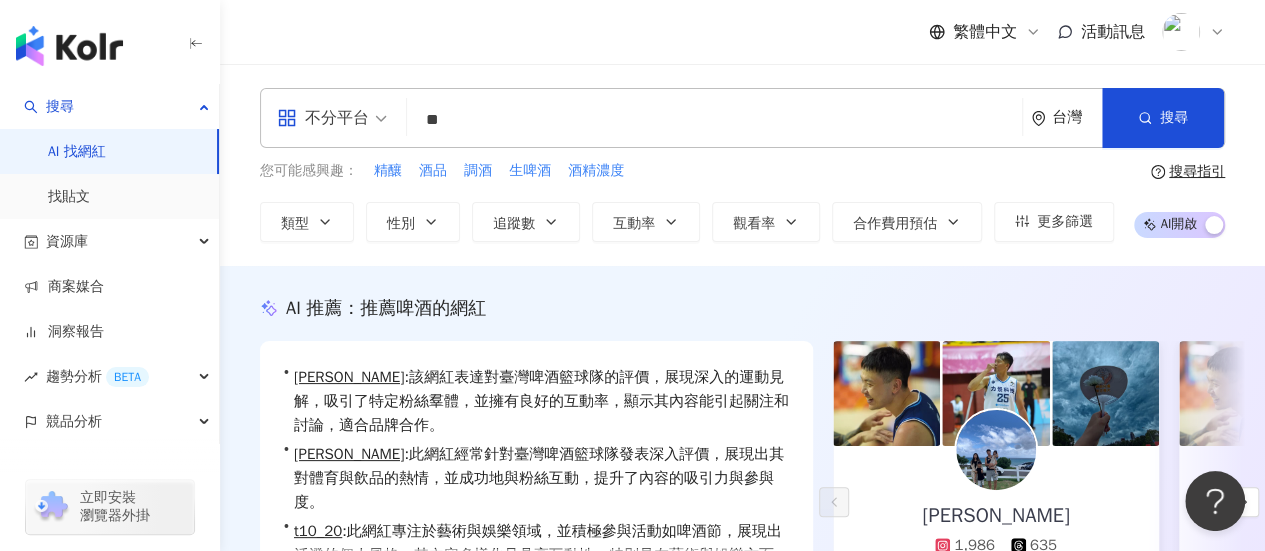 click on "**" at bounding box center (714, 120) 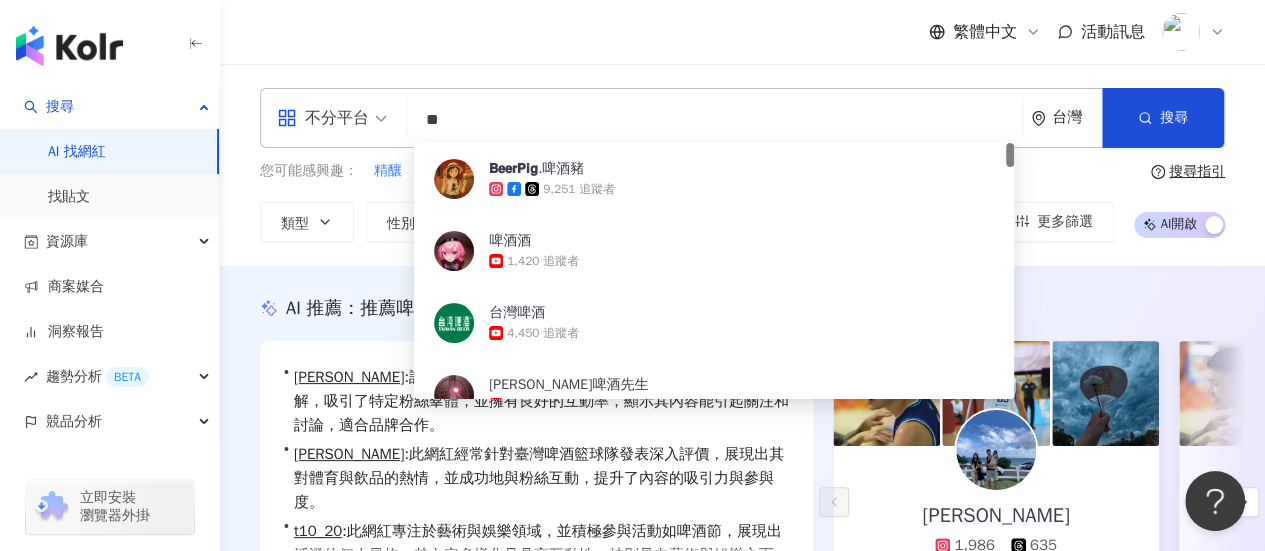 type on "*" 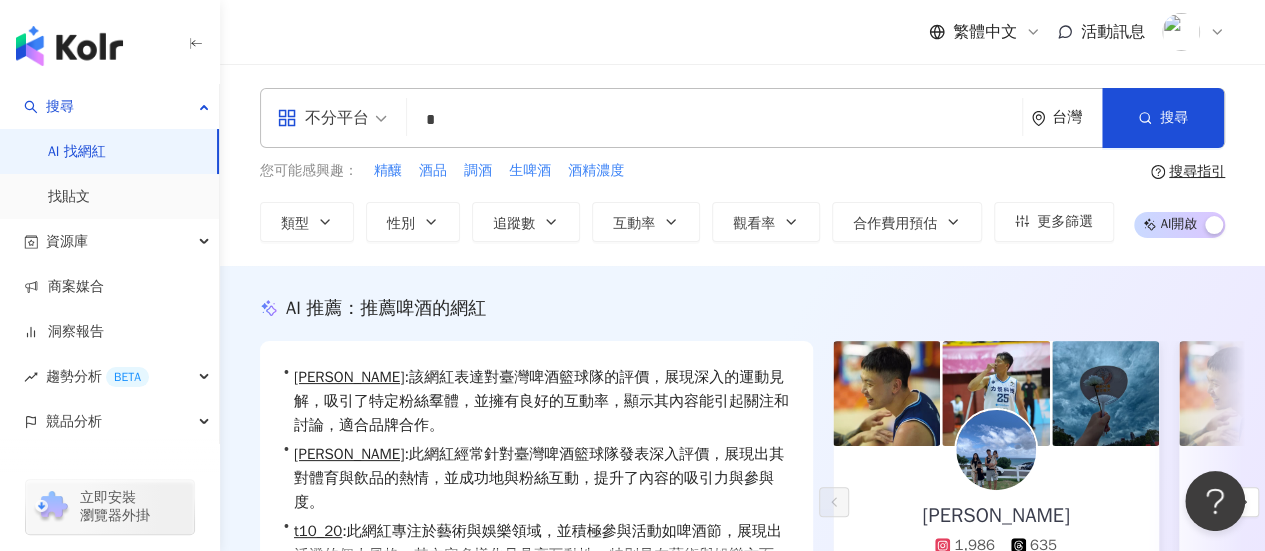 type on "*" 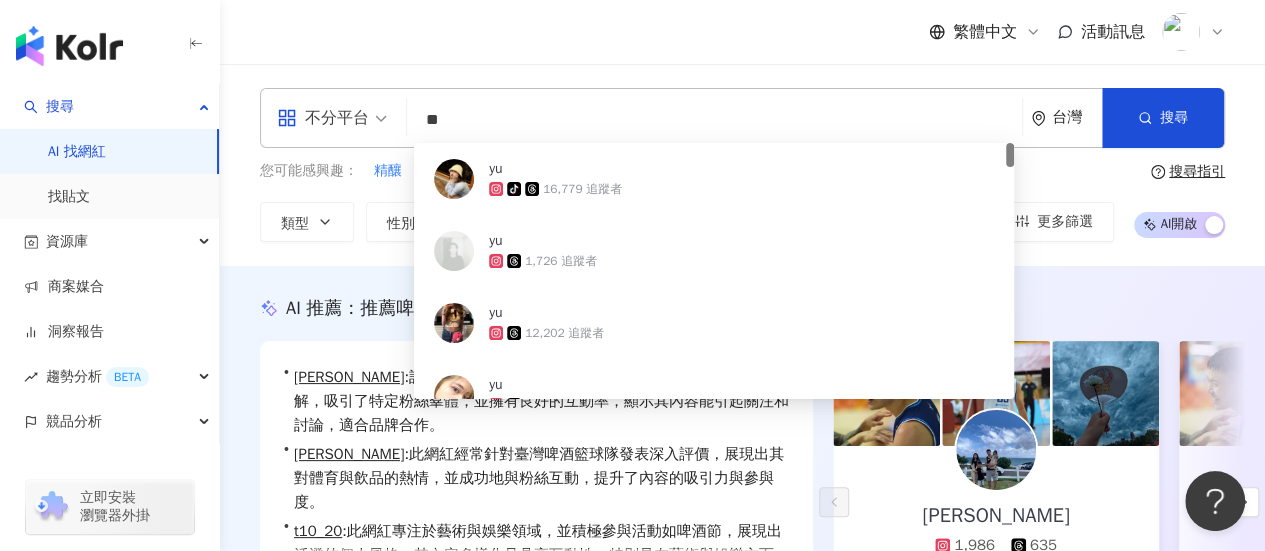 type on "*" 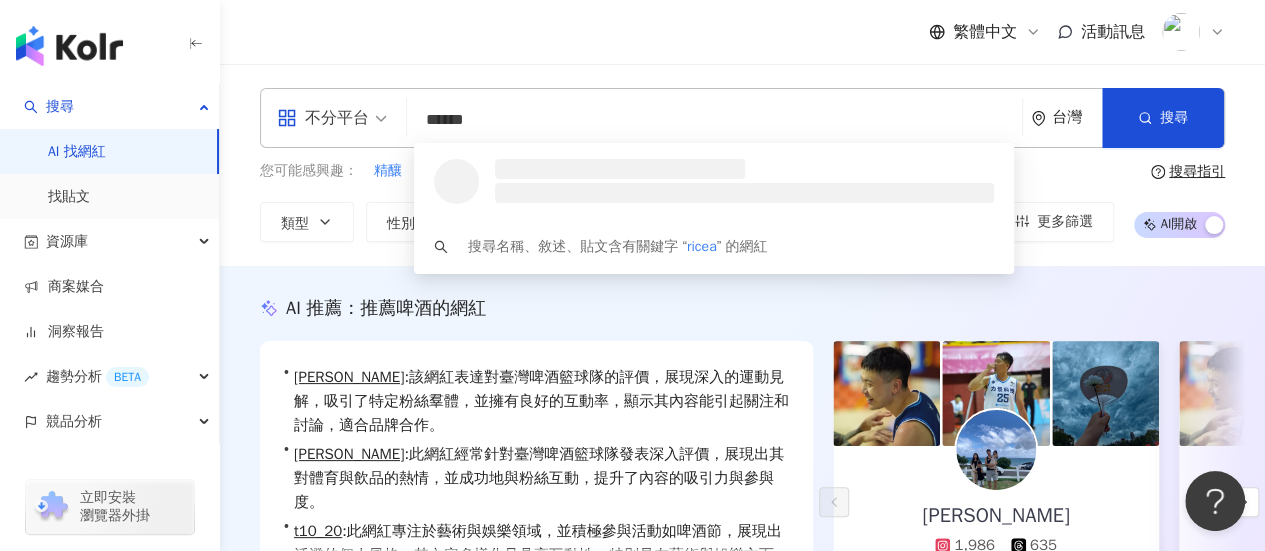 type on "*******" 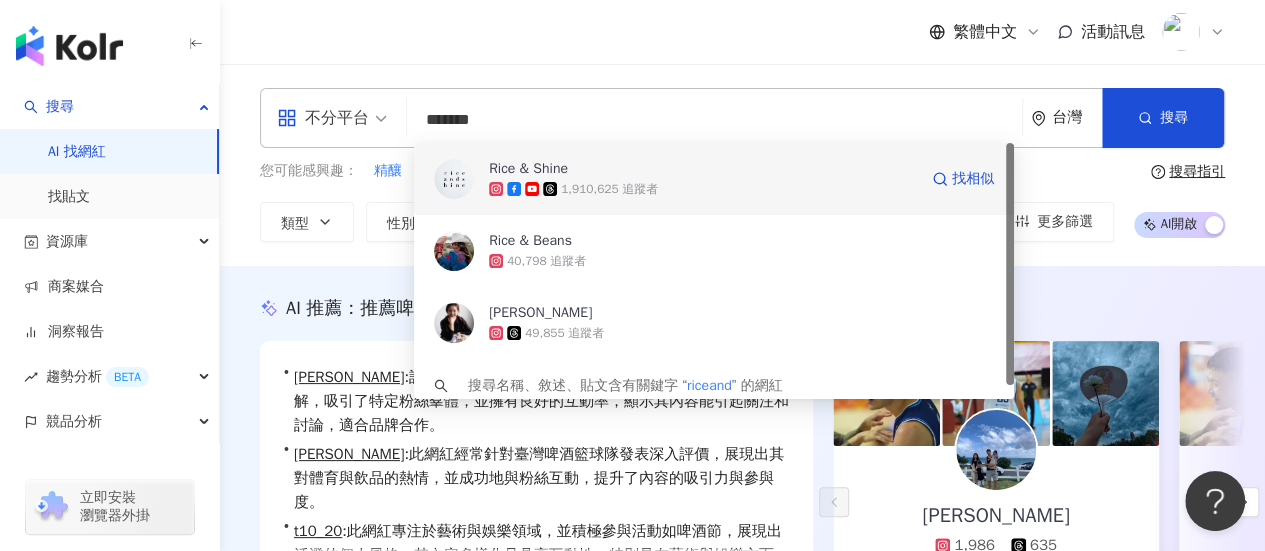 click on "Rice & Shine" at bounding box center (528, 169) 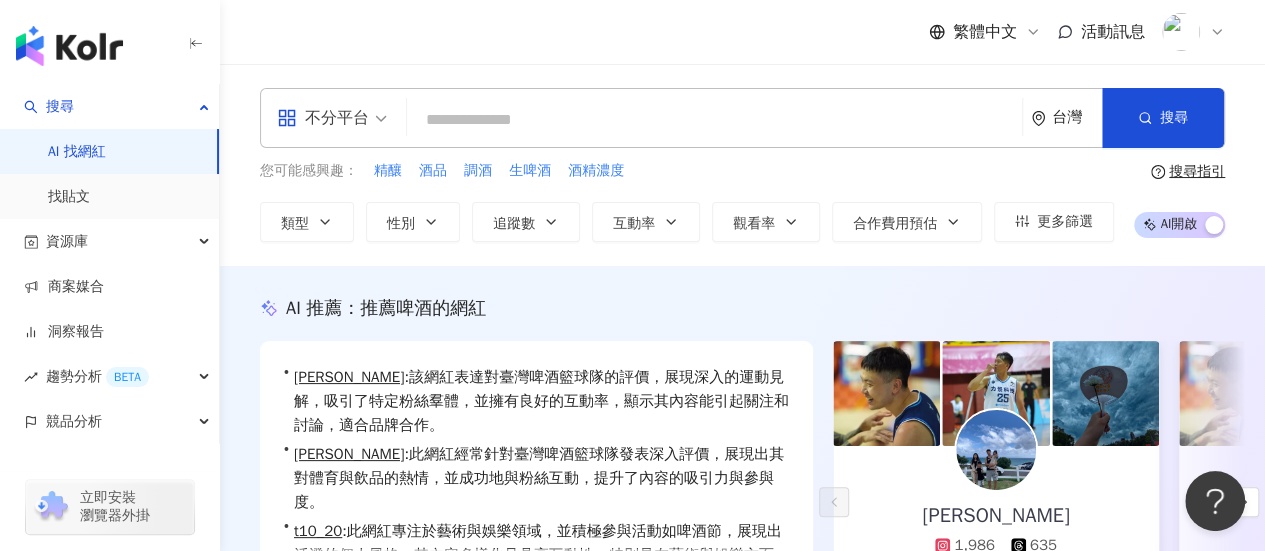 click at bounding box center (714, 120) 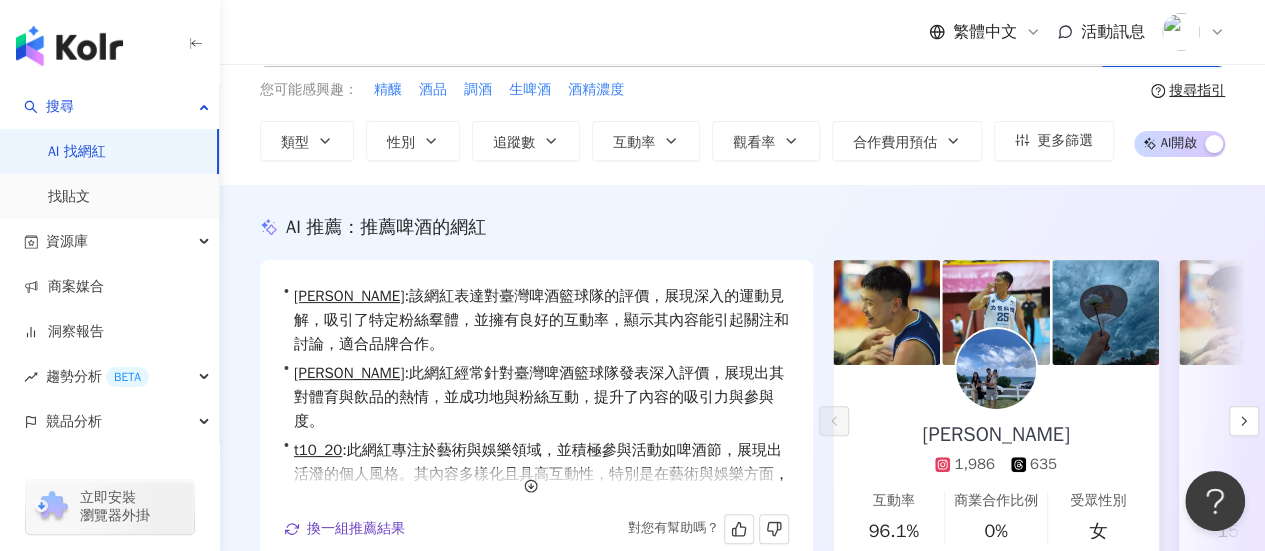 scroll, scrollTop: 100, scrollLeft: 0, axis: vertical 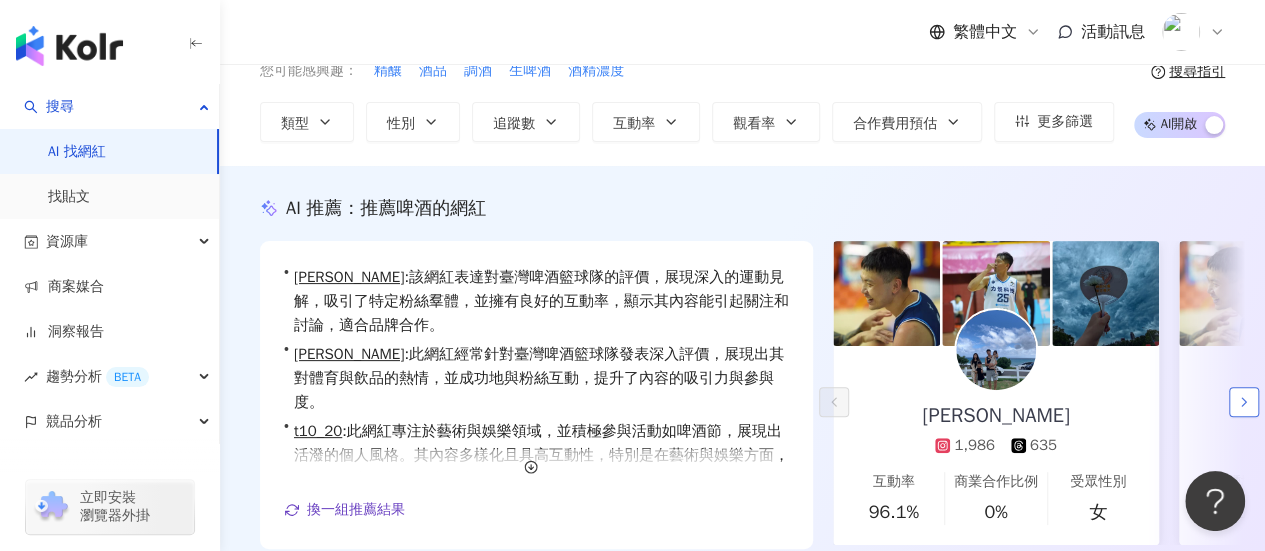 click 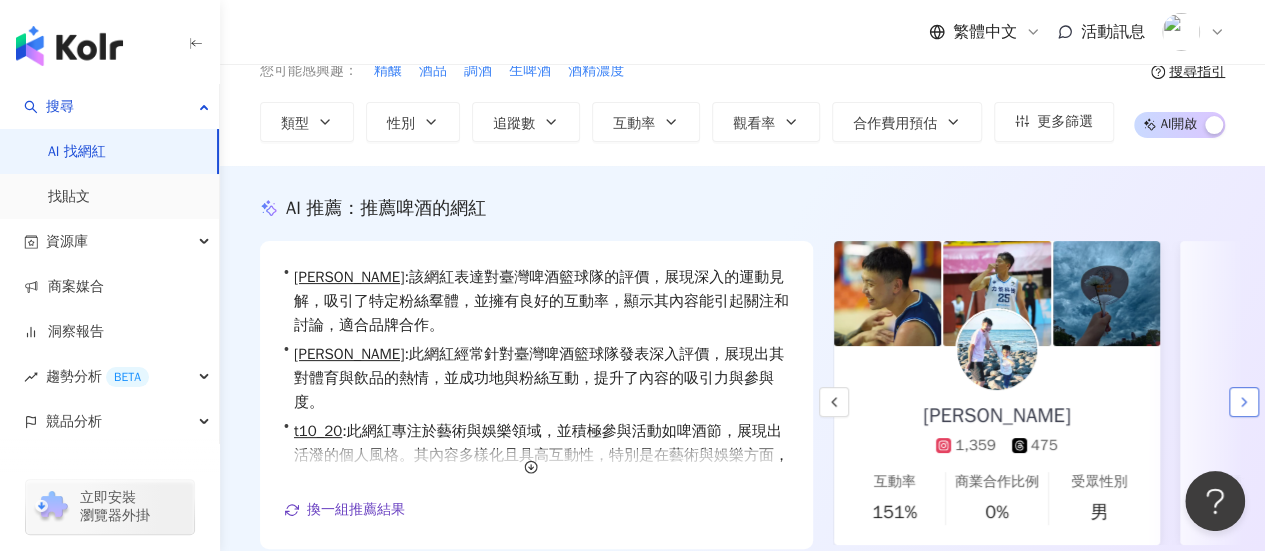 scroll, scrollTop: 0, scrollLeft: 346, axis: horizontal 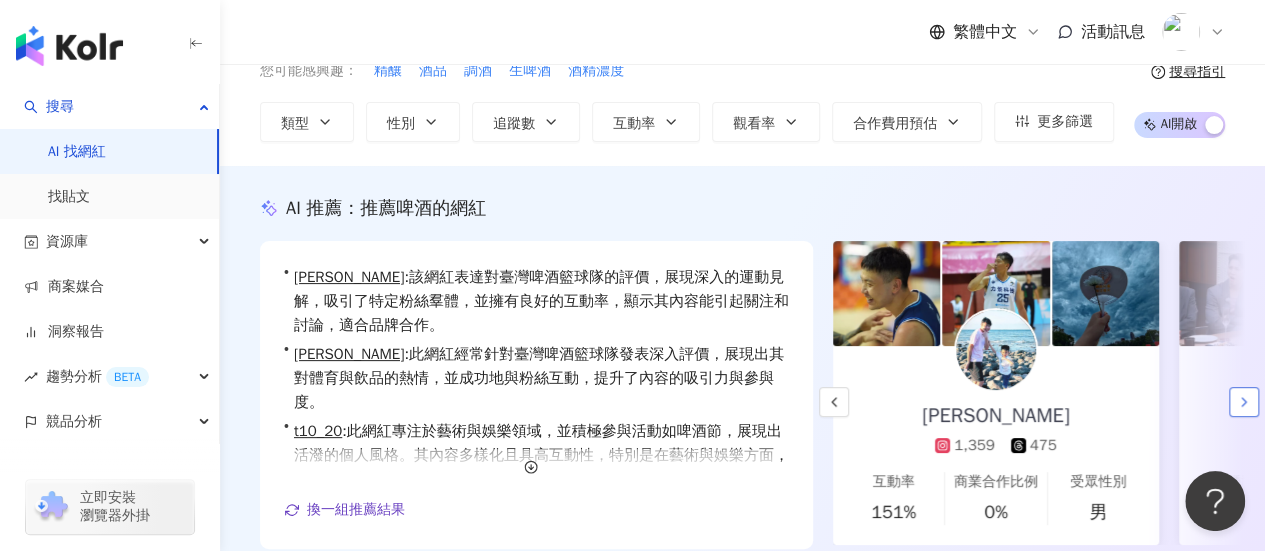 click 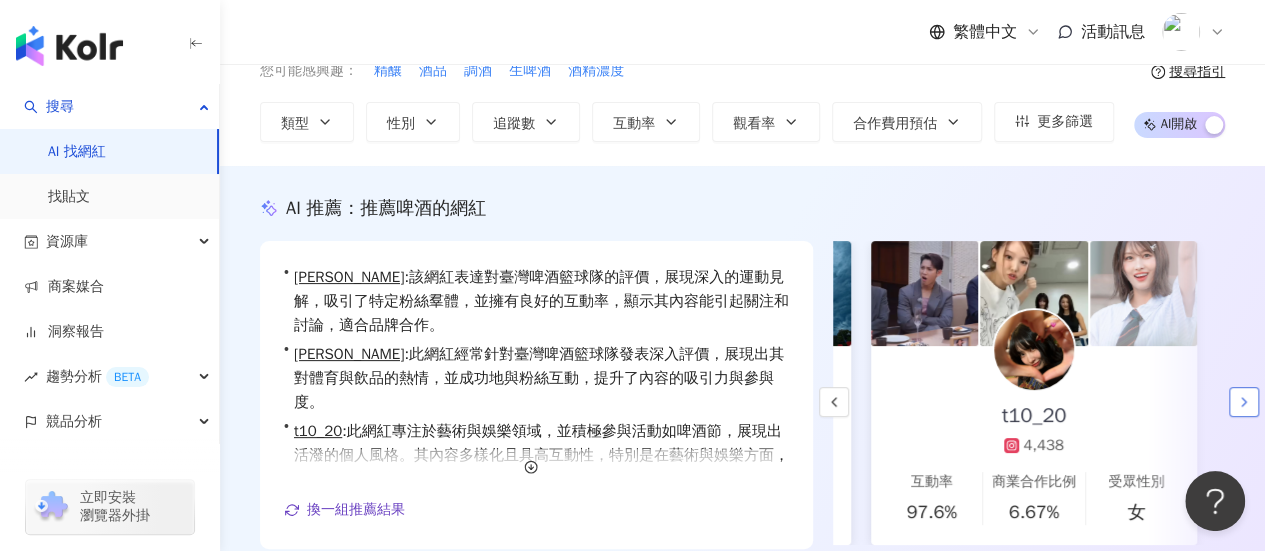 scroll, scrollTop: 0, scrollLeft: 666, axis: horizontal 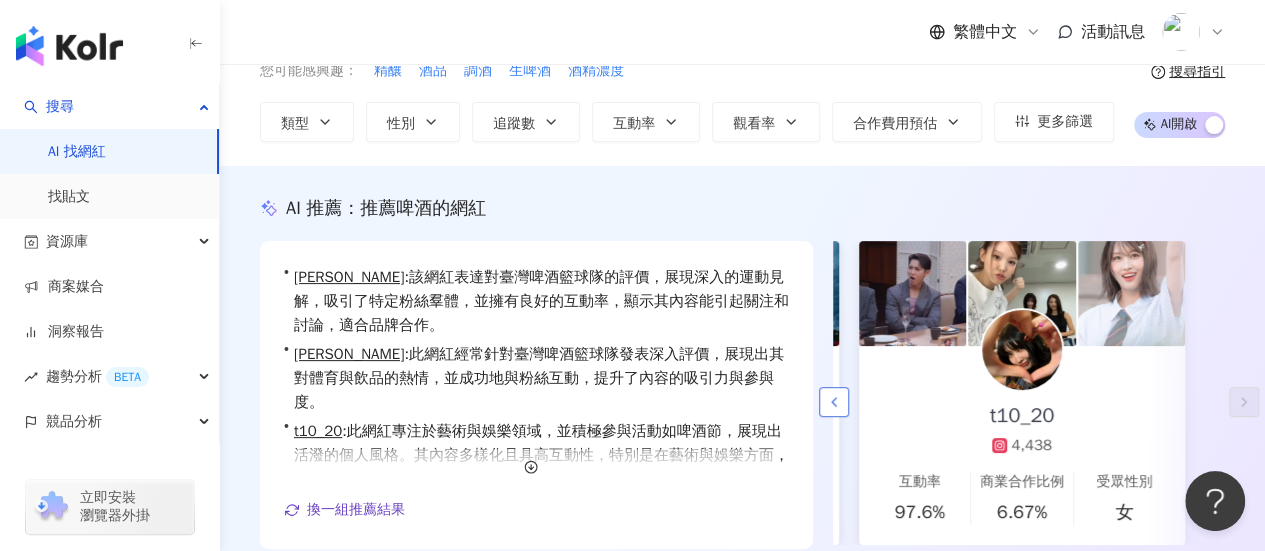 click 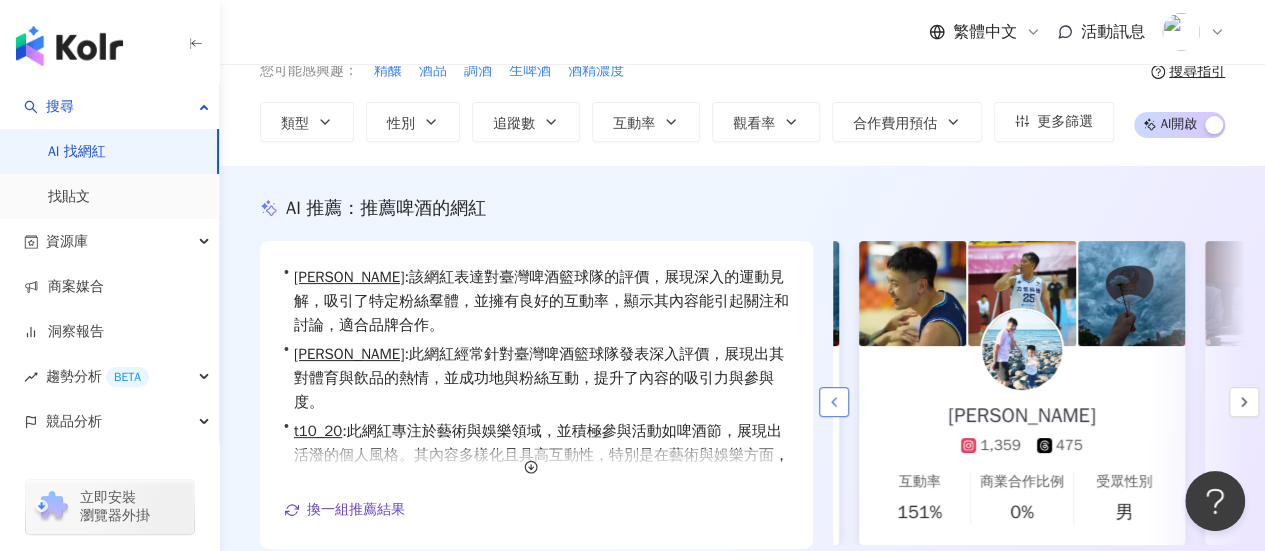 click 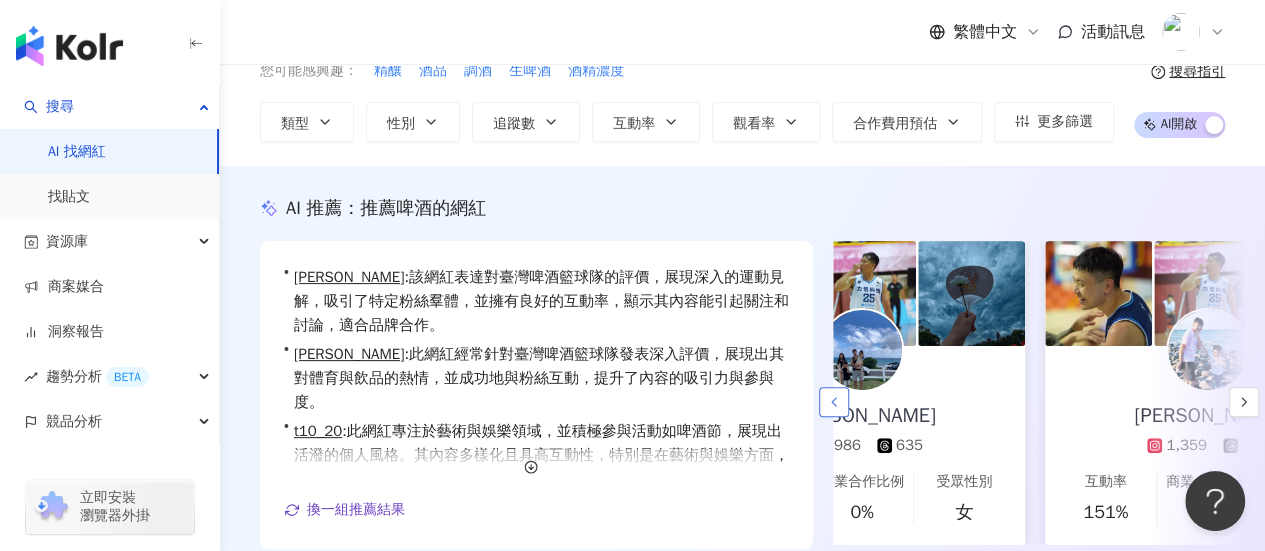 scroll, scrollTop: 0, scrollLeft: 0, axis: both 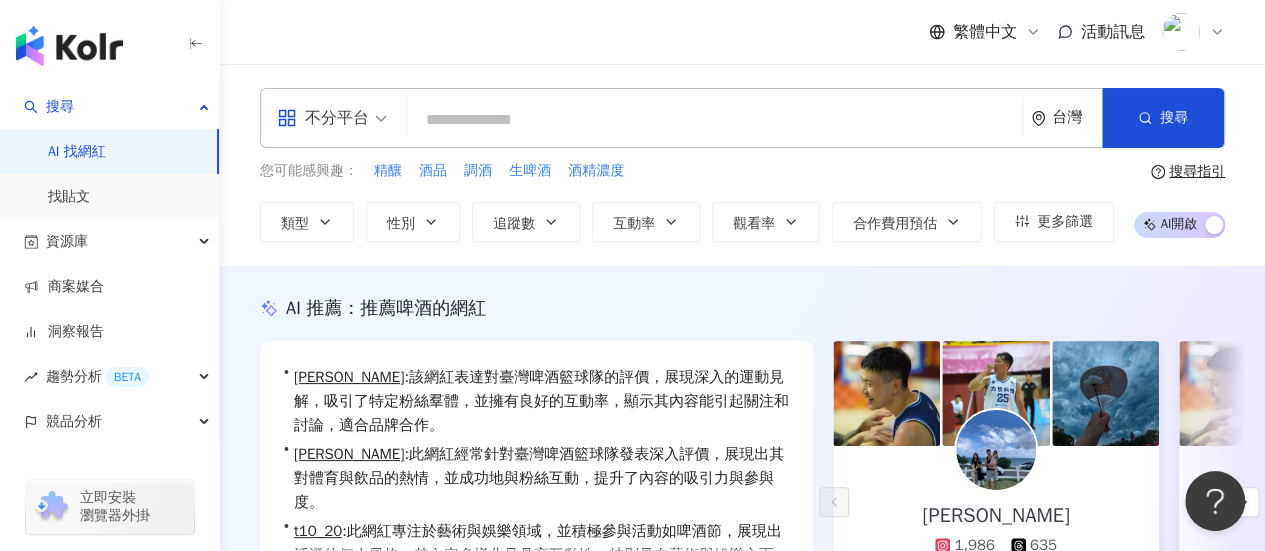 click at bounding box center [714, 120] 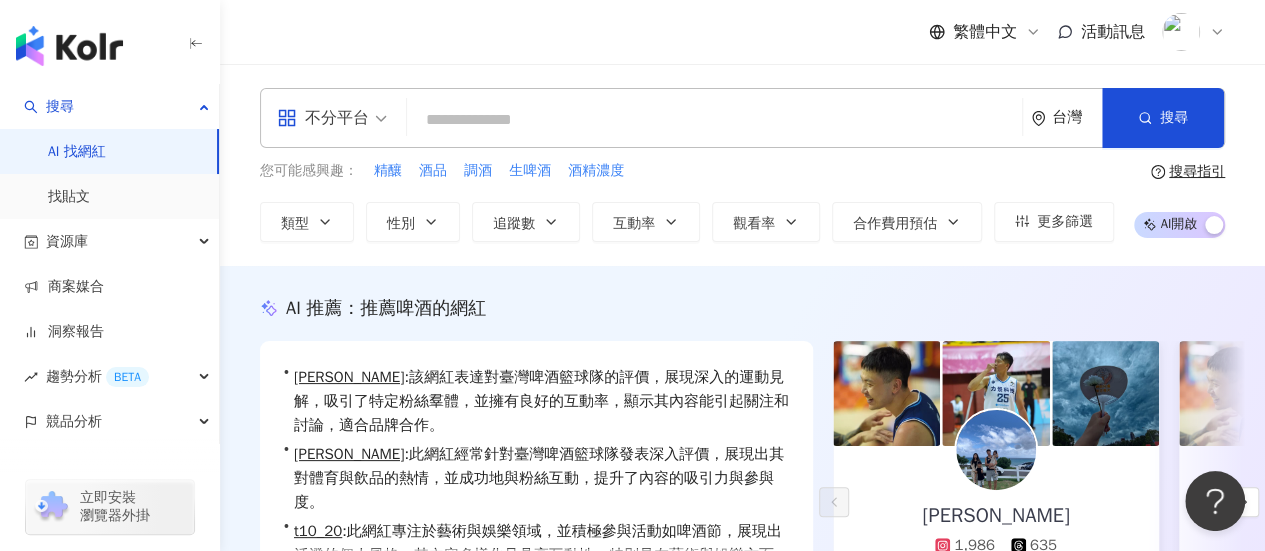 click at bounding box center (714, 120) 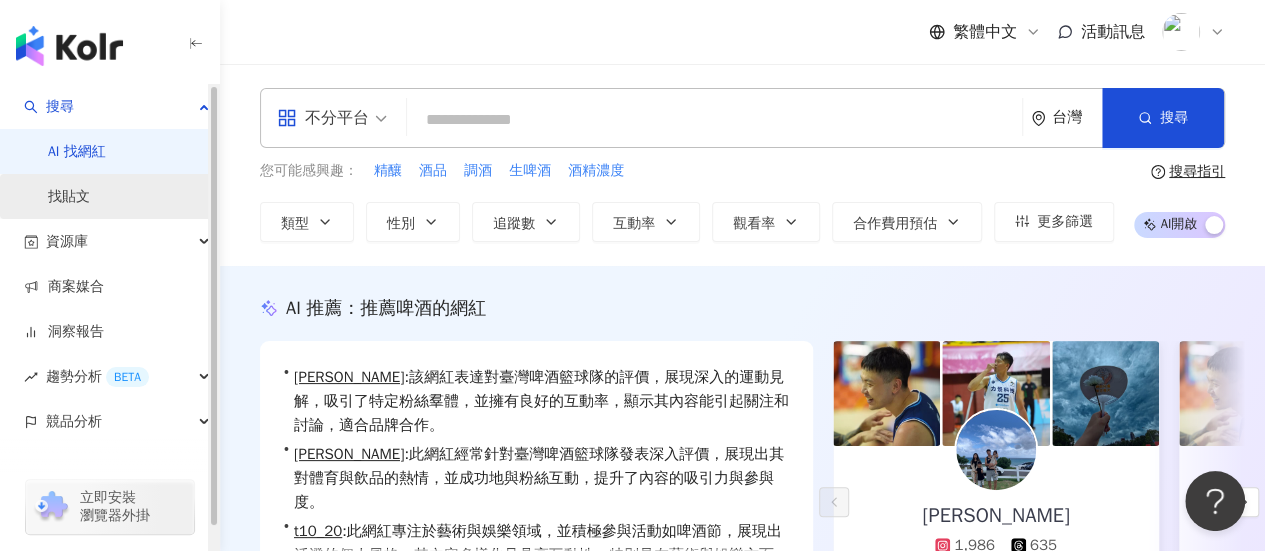 click on "找貼文" at bounding box center (69, 197) 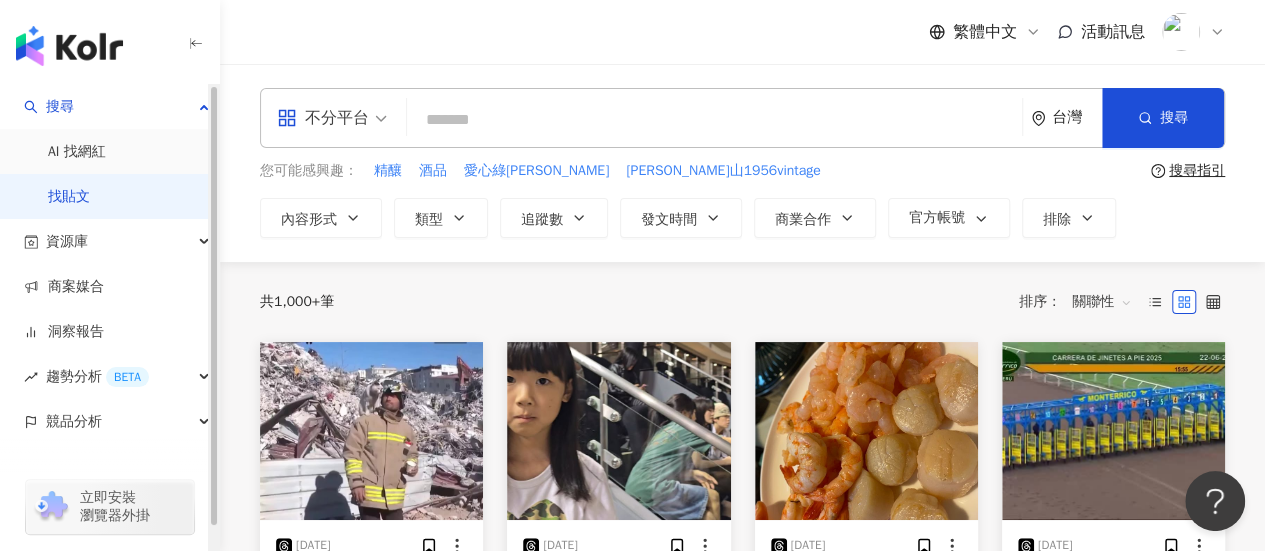 click at bounding box center (714, 119) 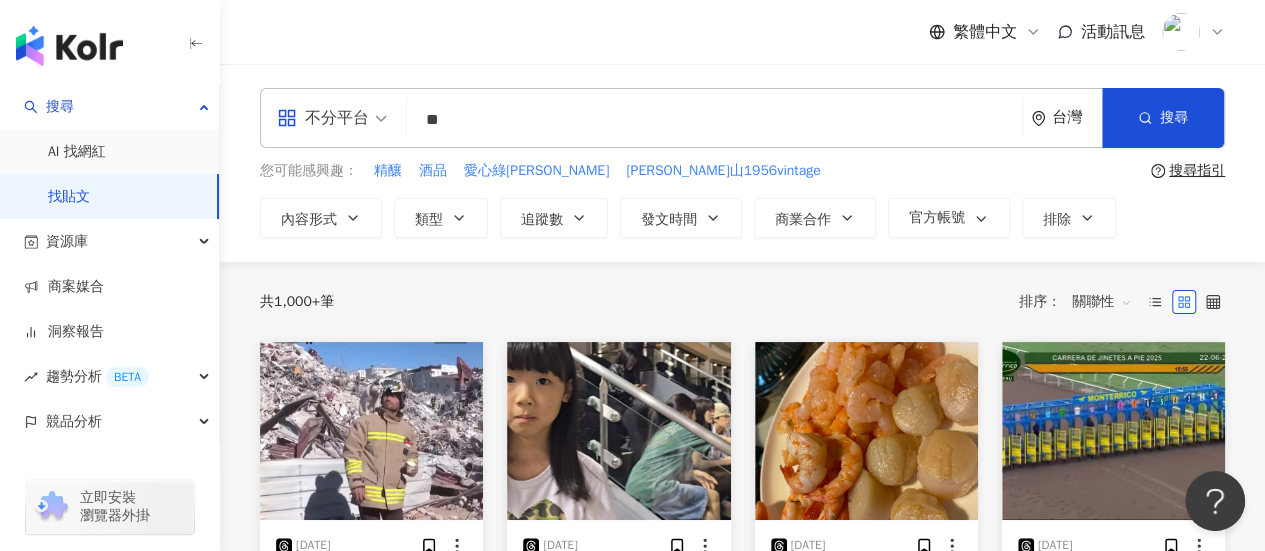 type on "*" 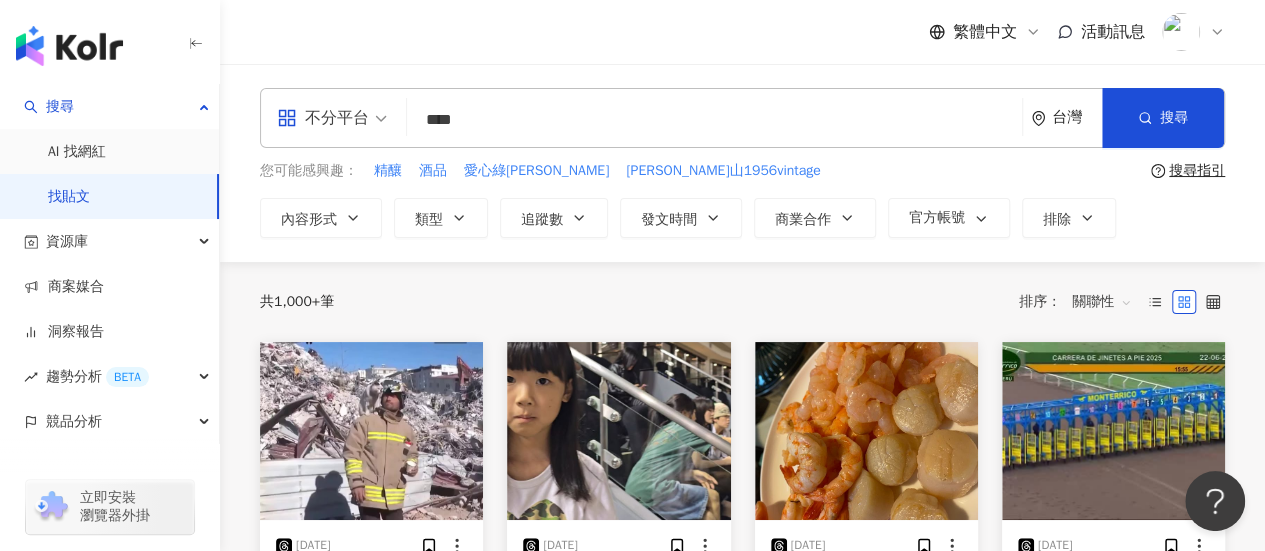 type on "****" 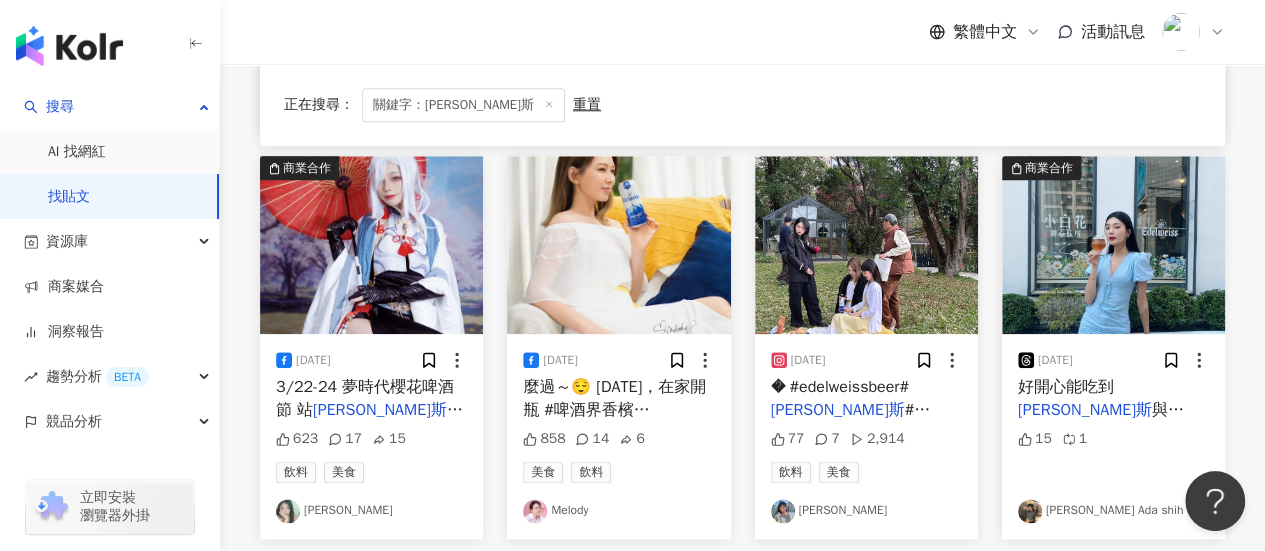 scroll, scrollTop: 1100, scrollLeft: 0, axis: vertical 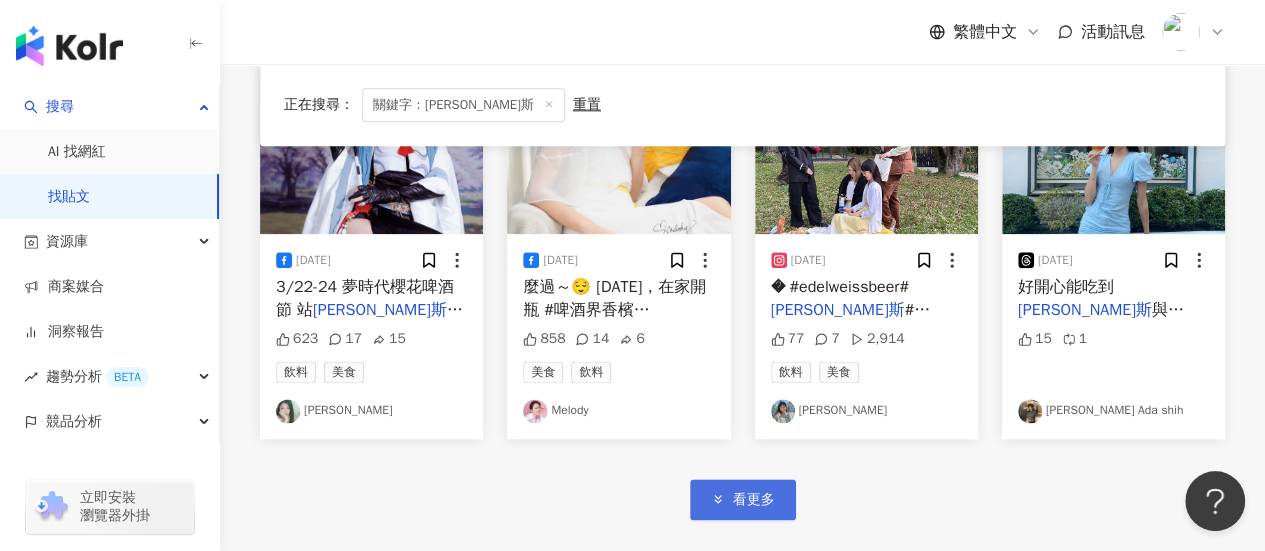 click on "看更多" at bounding box center (743, 499) 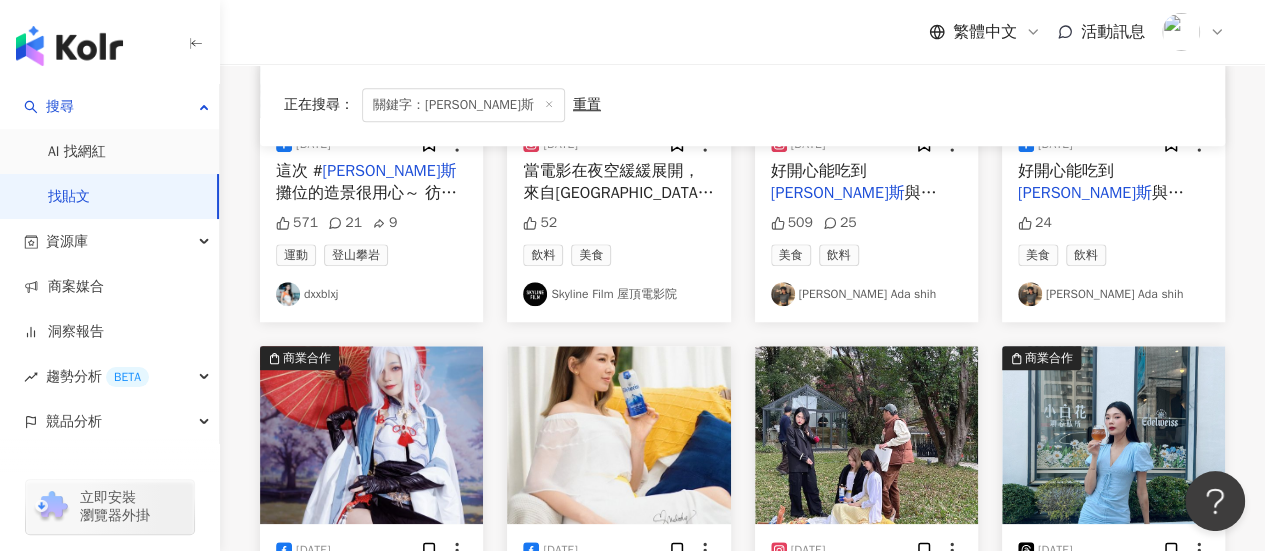 scroll, scrollTop: 0, scrollLeft: 0, axis: both 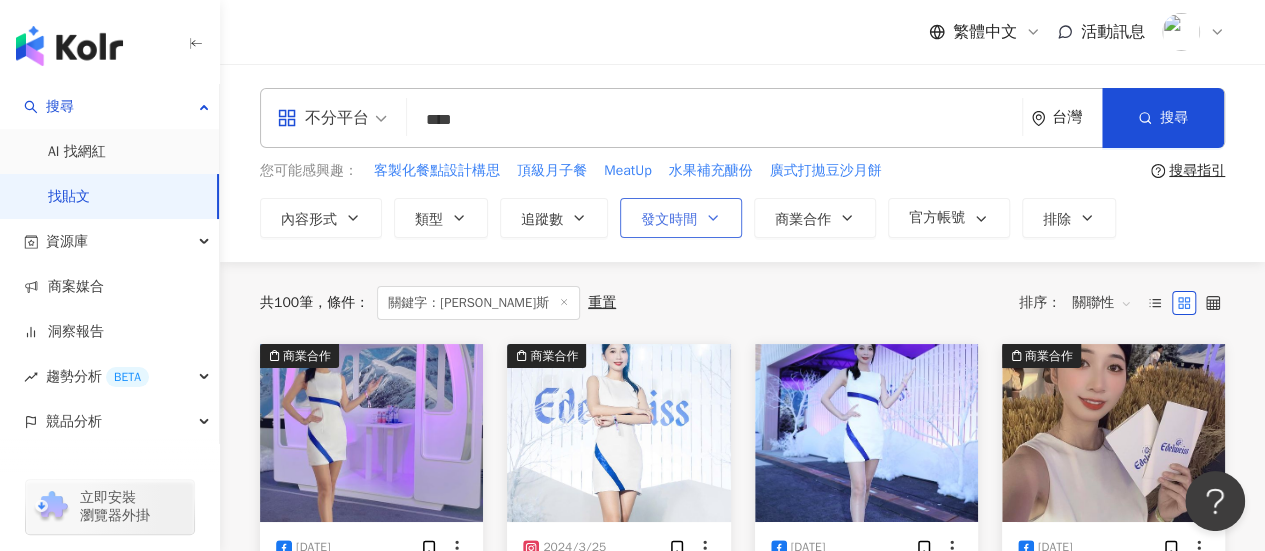 click on "發文時間" at bounding box center [681, 218] 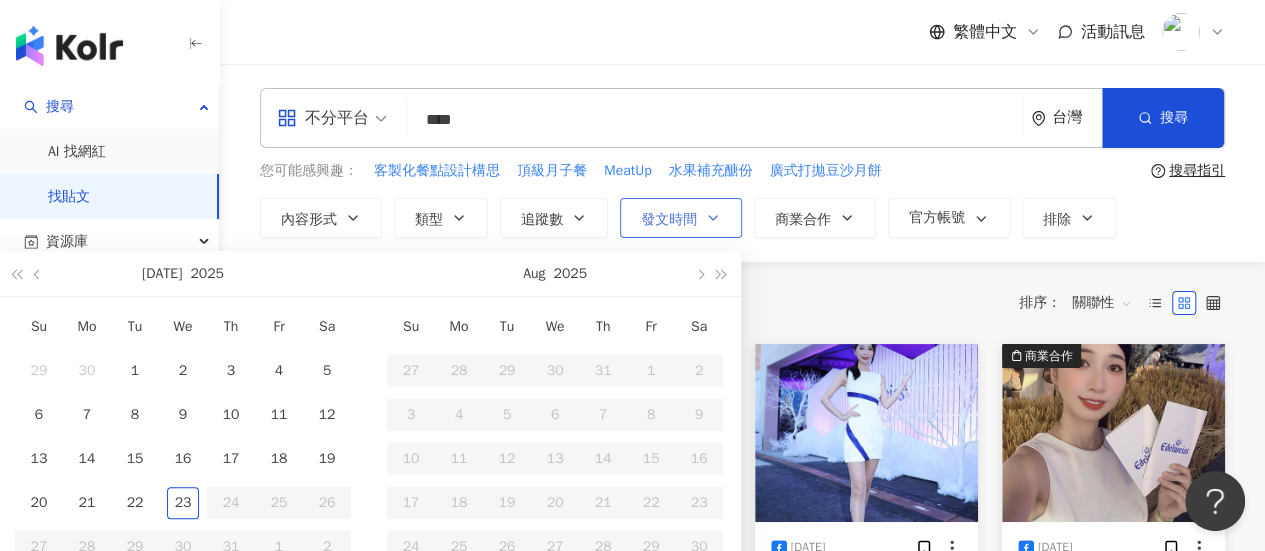 click on "發文時間" at bounding box center [681, 218] 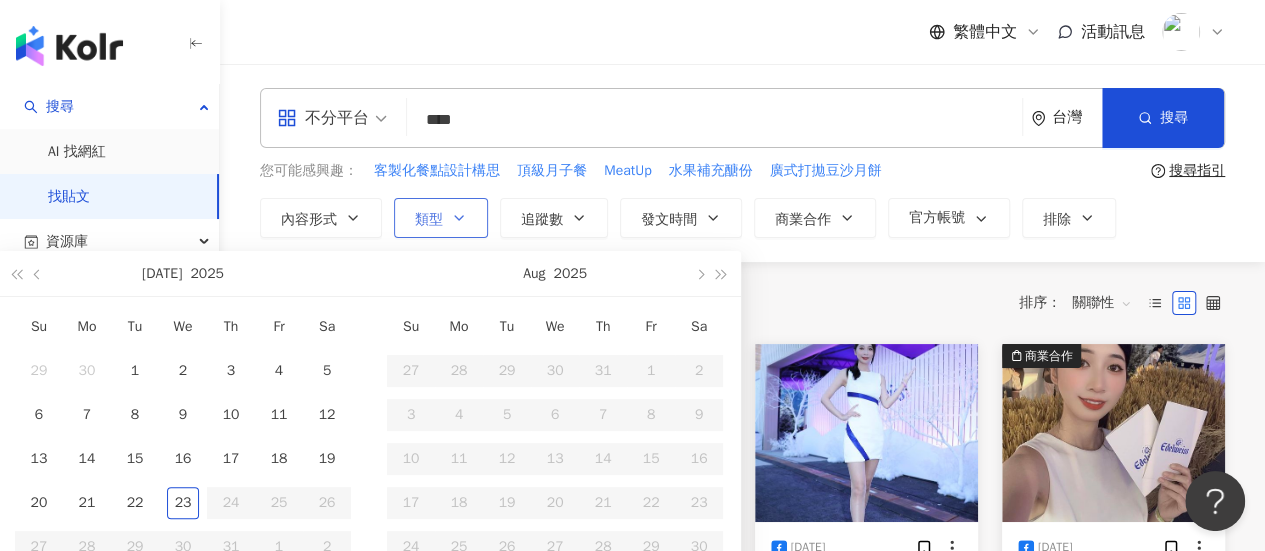 click 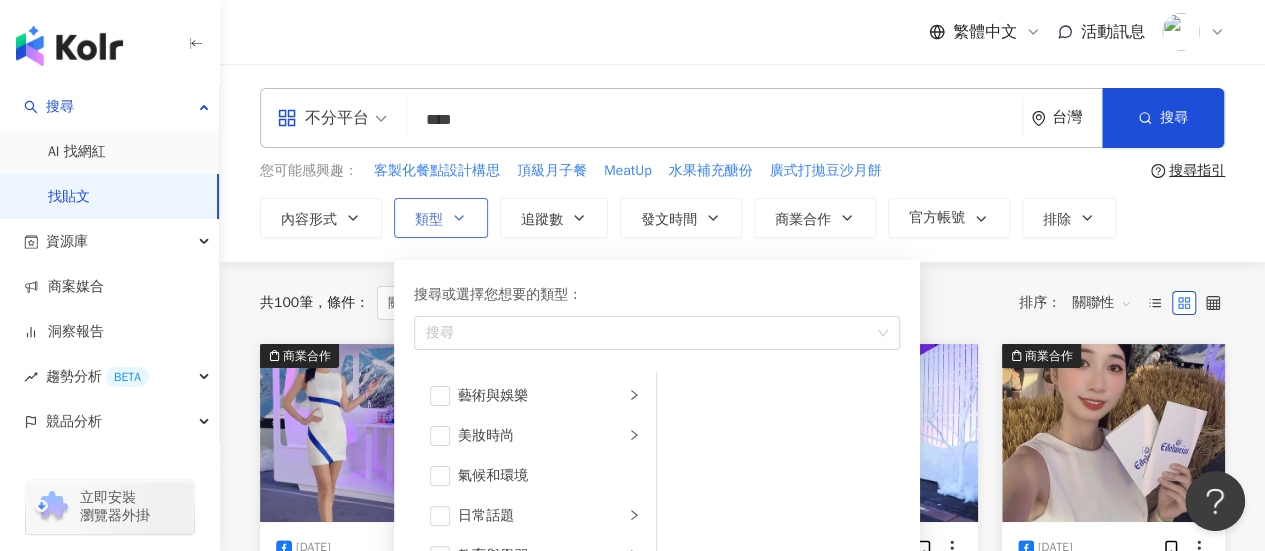 click 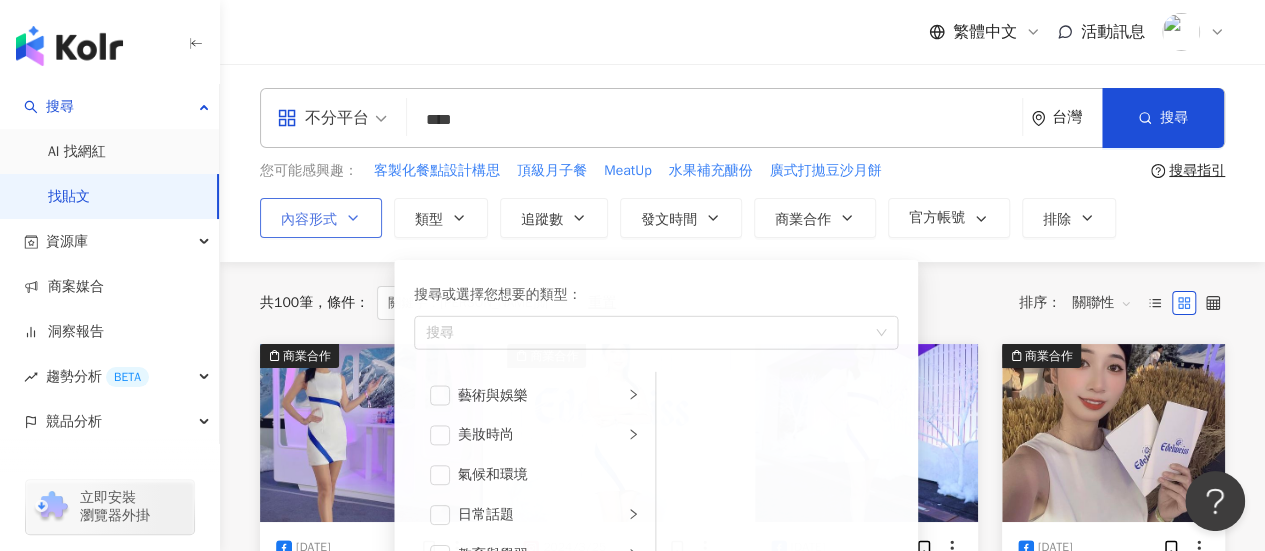 click on "內容形式" at bounding box center (309, 220) 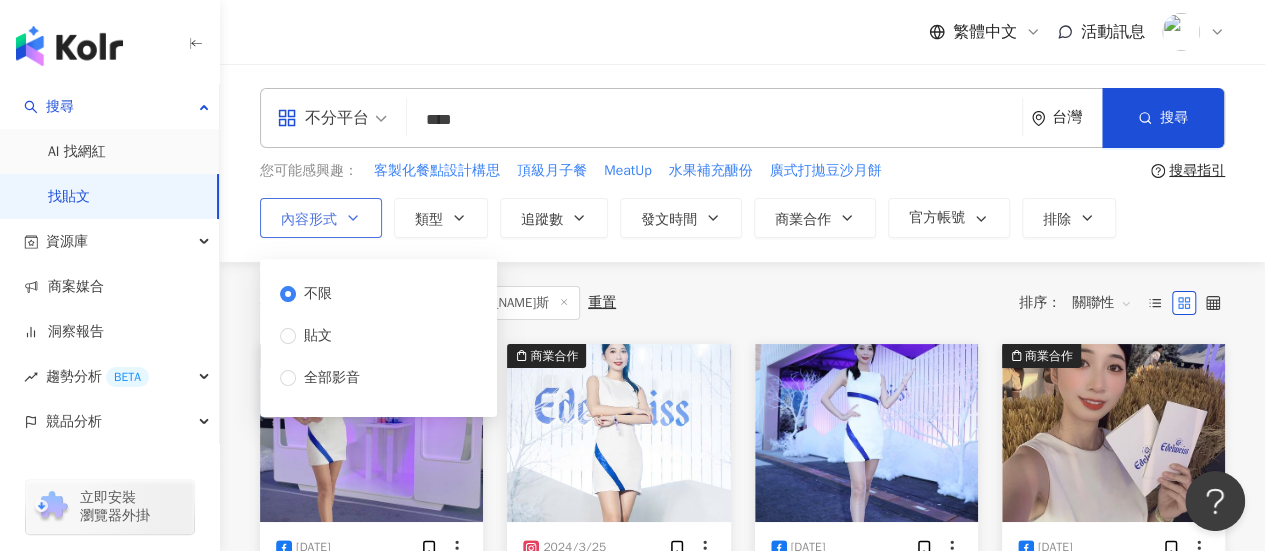 click on "內容形式" at bounding box center [309, 220] 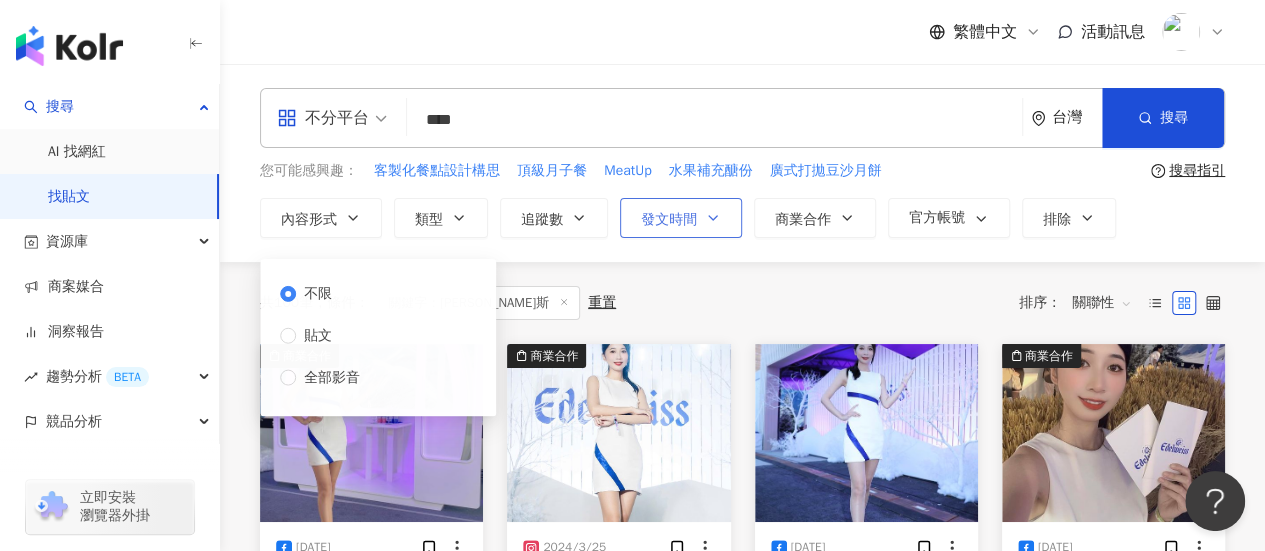 click on "發文時間" at bounding box center (681, 218) 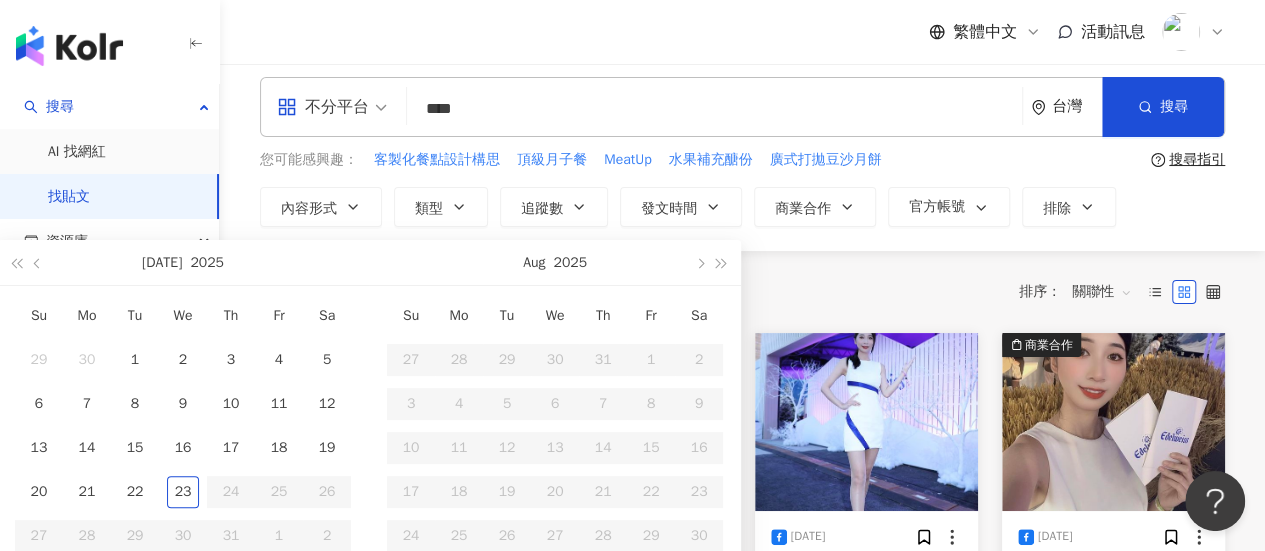 scroll, scrollTop: 0, scrollLeft: 0, axis: both 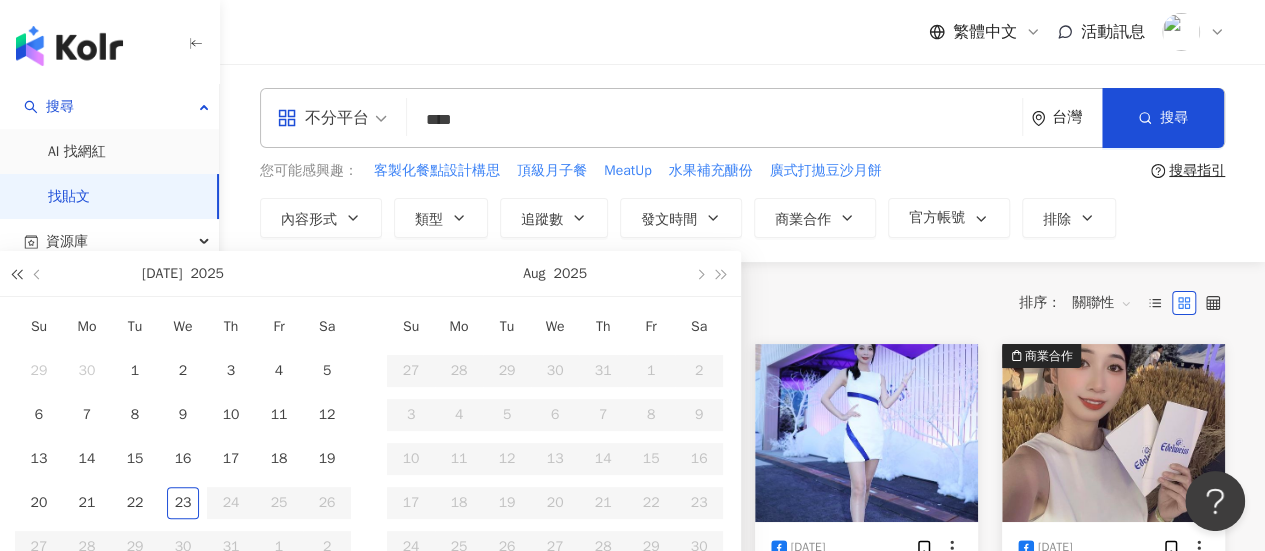 click at bounding box center [16, 275] 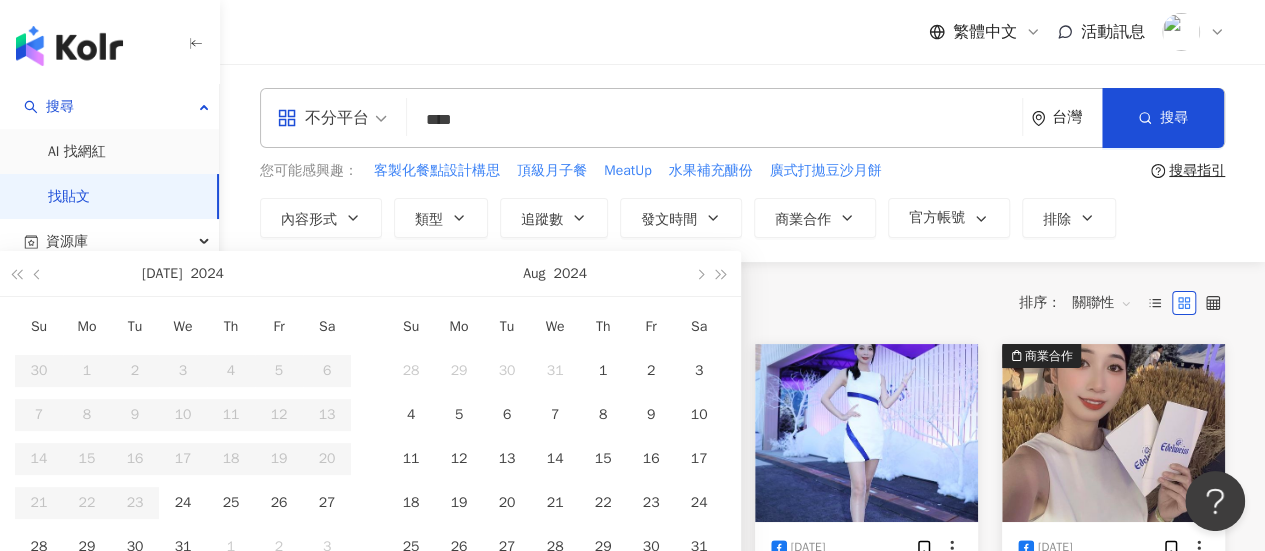 click at bounding box center (16, 273) 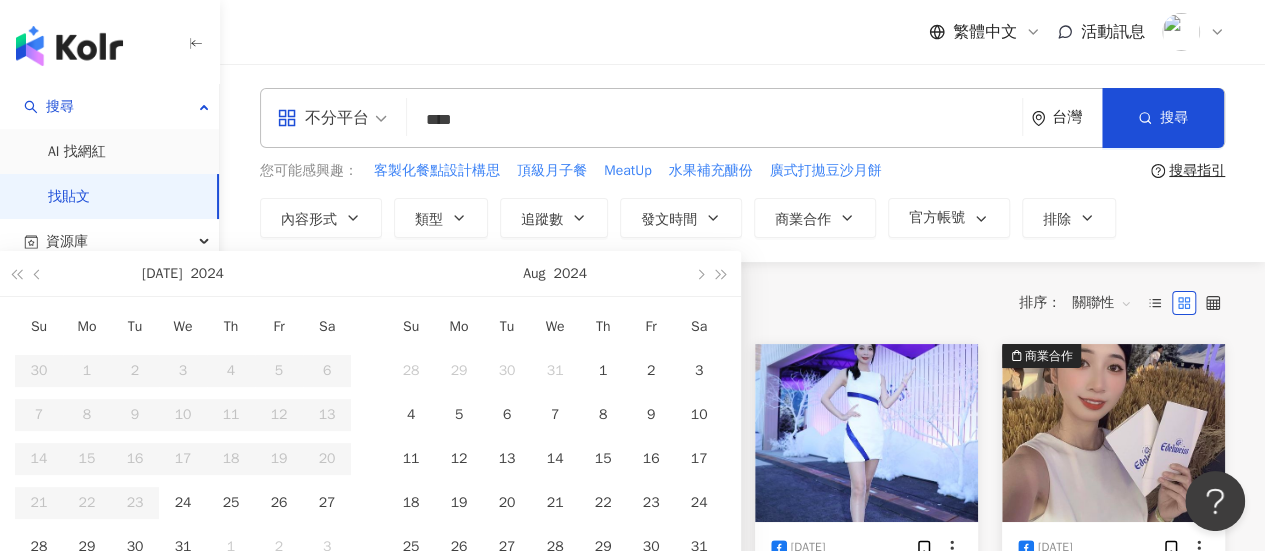 click at bounding box center [16, 273] 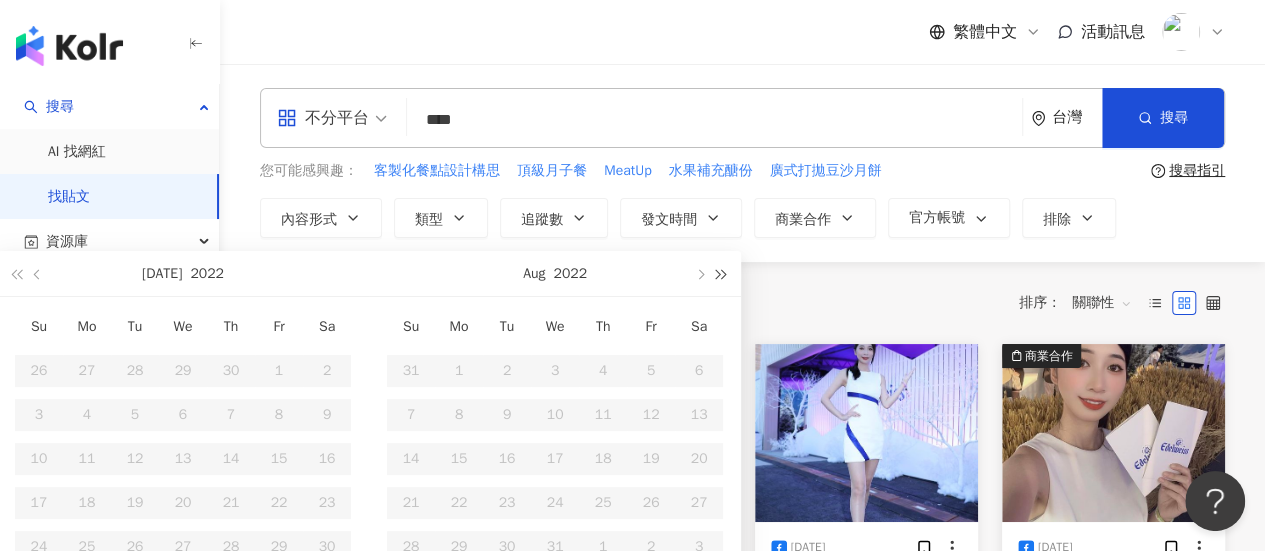 click at bounding box center [722, 275] 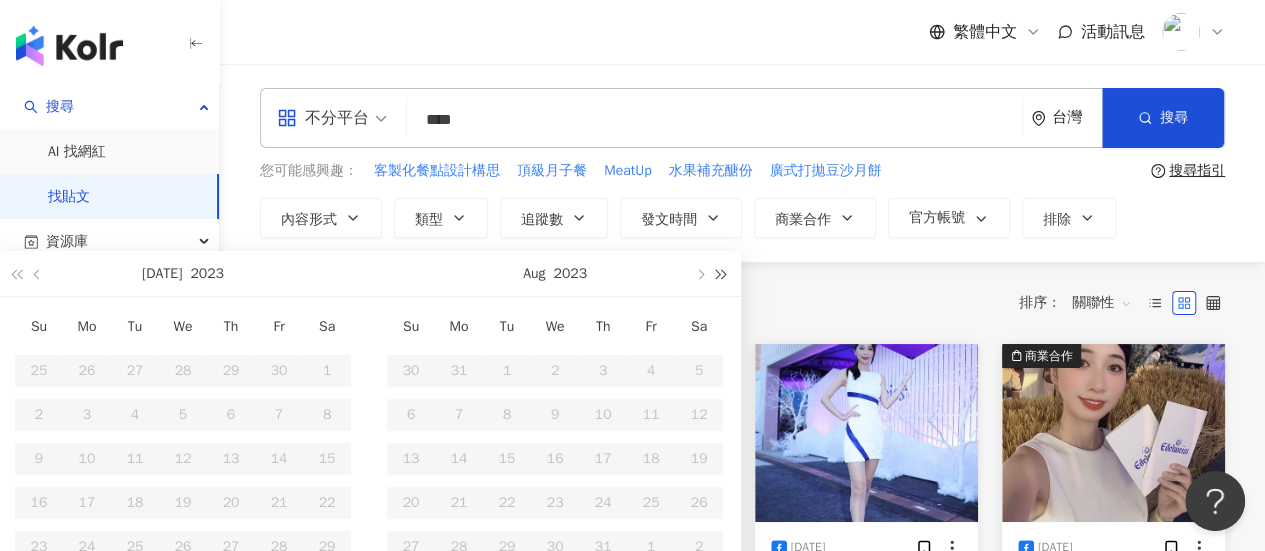 click at bounding box center (722, 275) 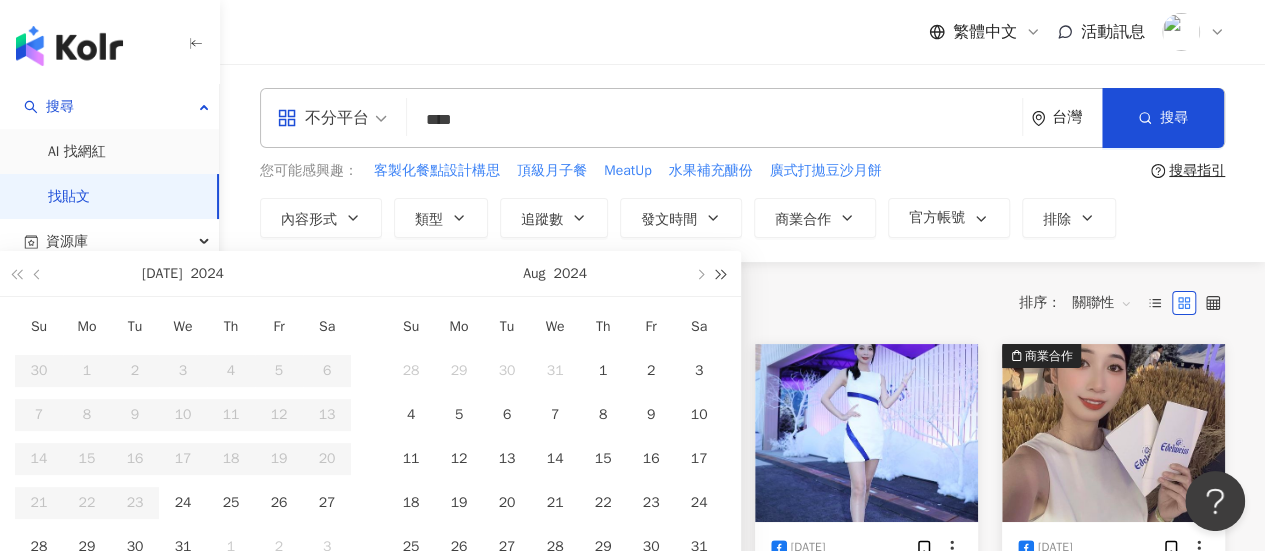 click at bounding box center [722, 273] 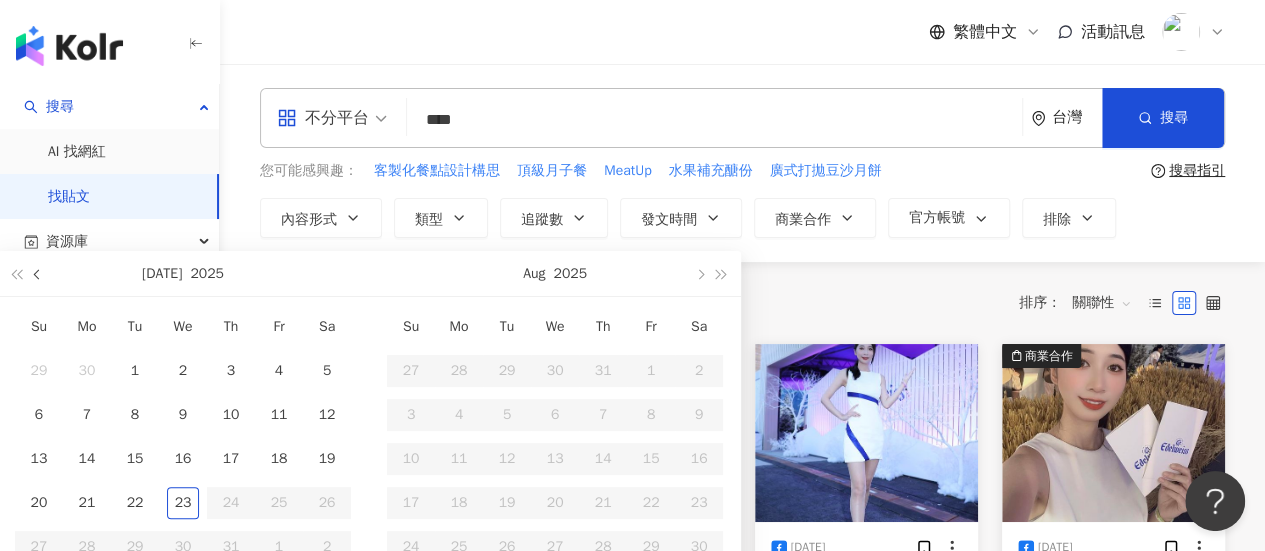 click at bounding box center [38, 273] 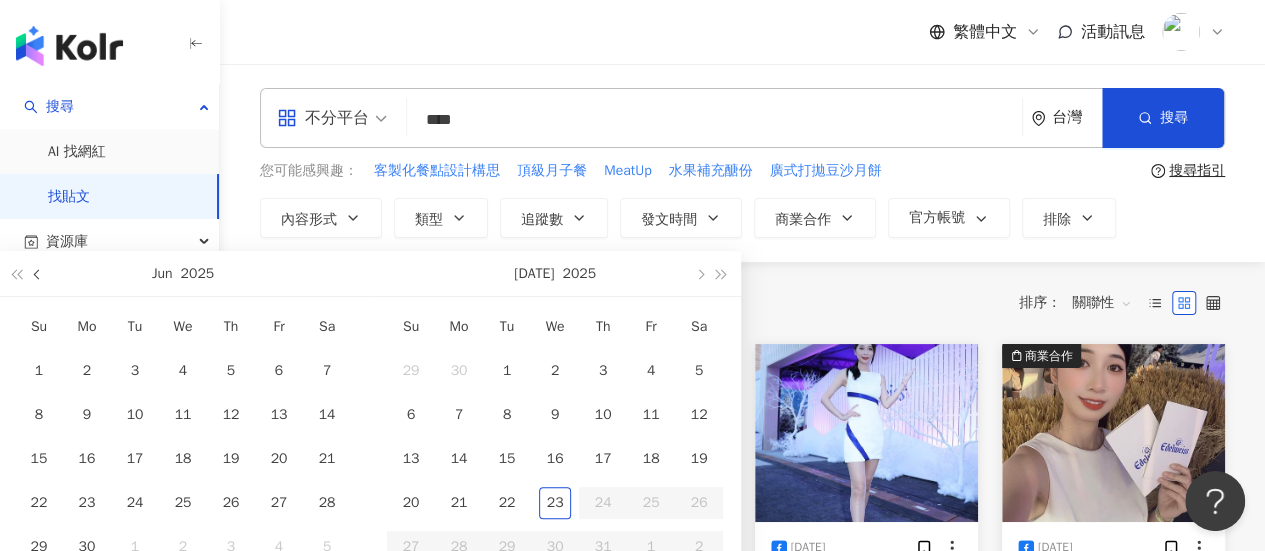 click at bounding box center [39, 275] 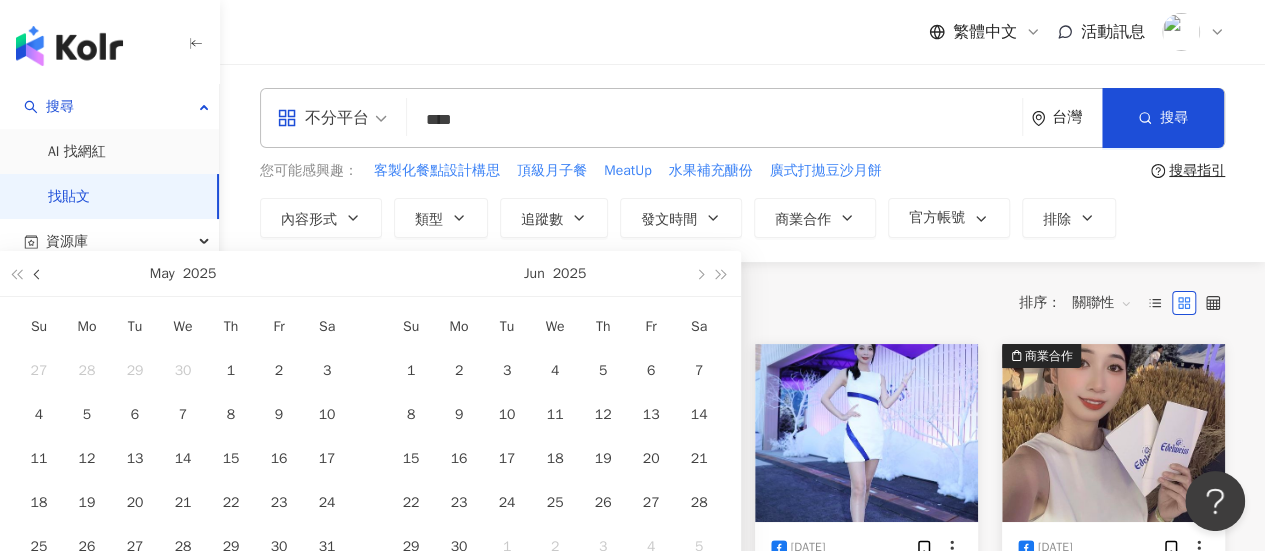 click at bounding box center (39, 275) 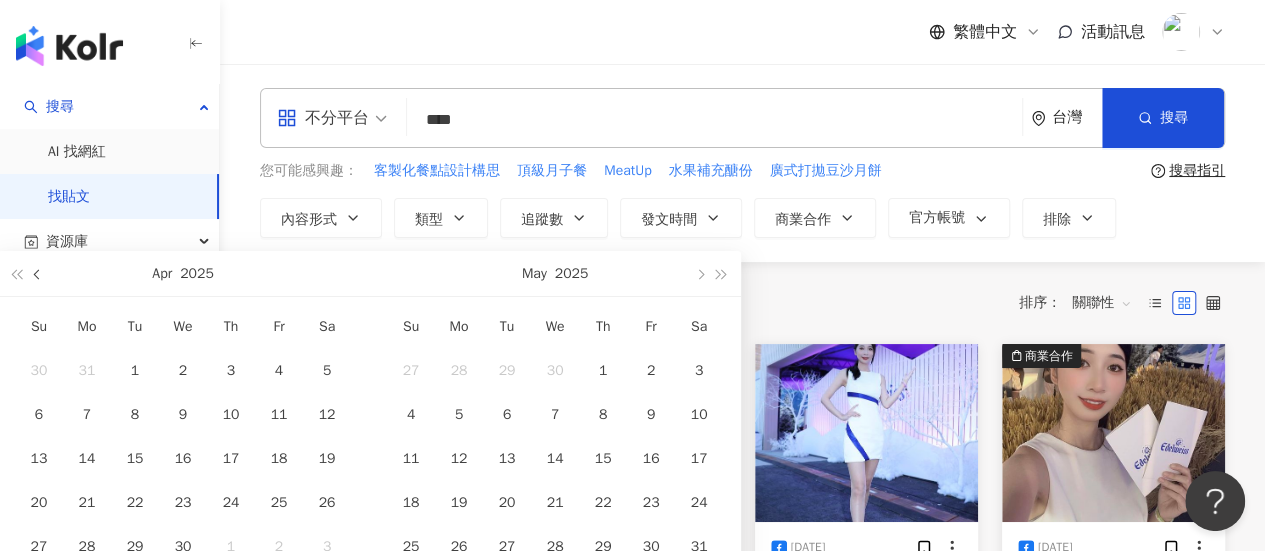 click at bounding box center (39, 275) 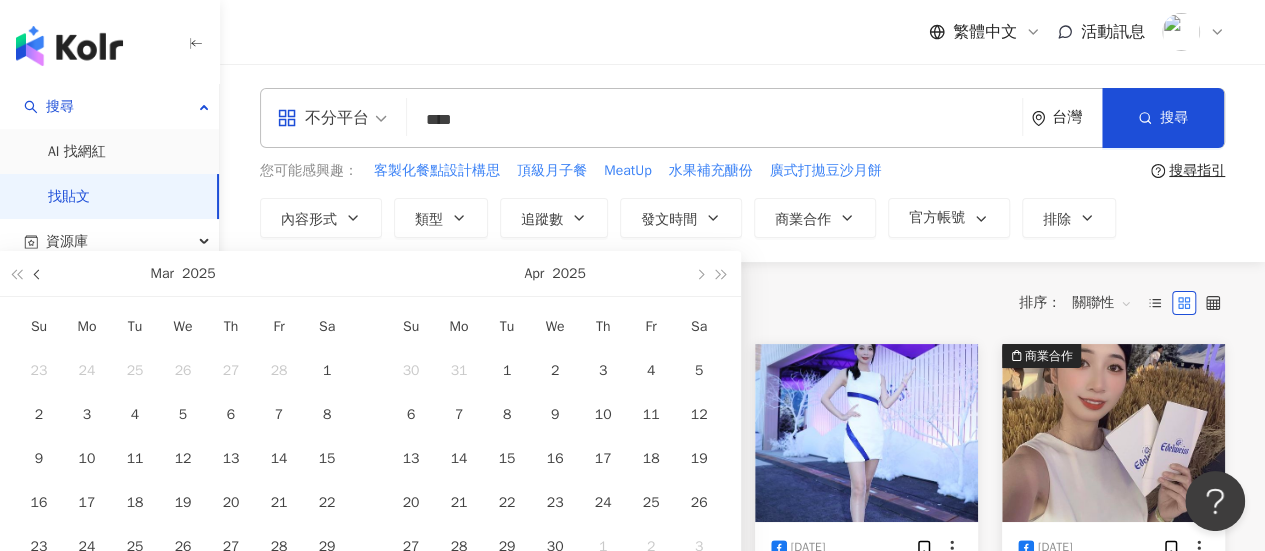 click at bounding box center (39, 275) 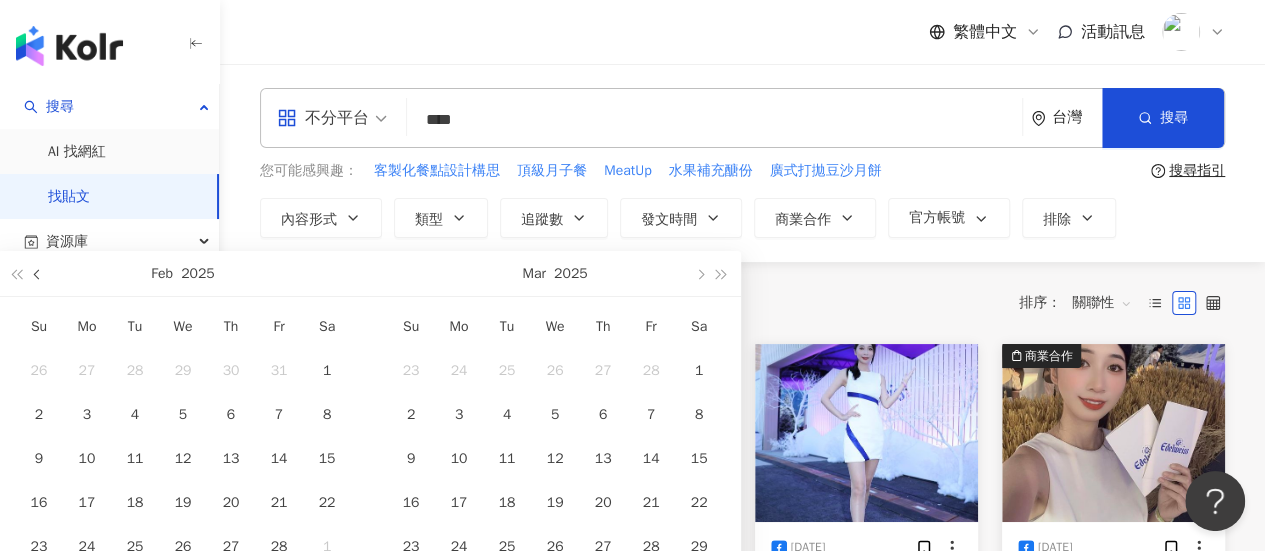 click at bounding box center [39, 275] 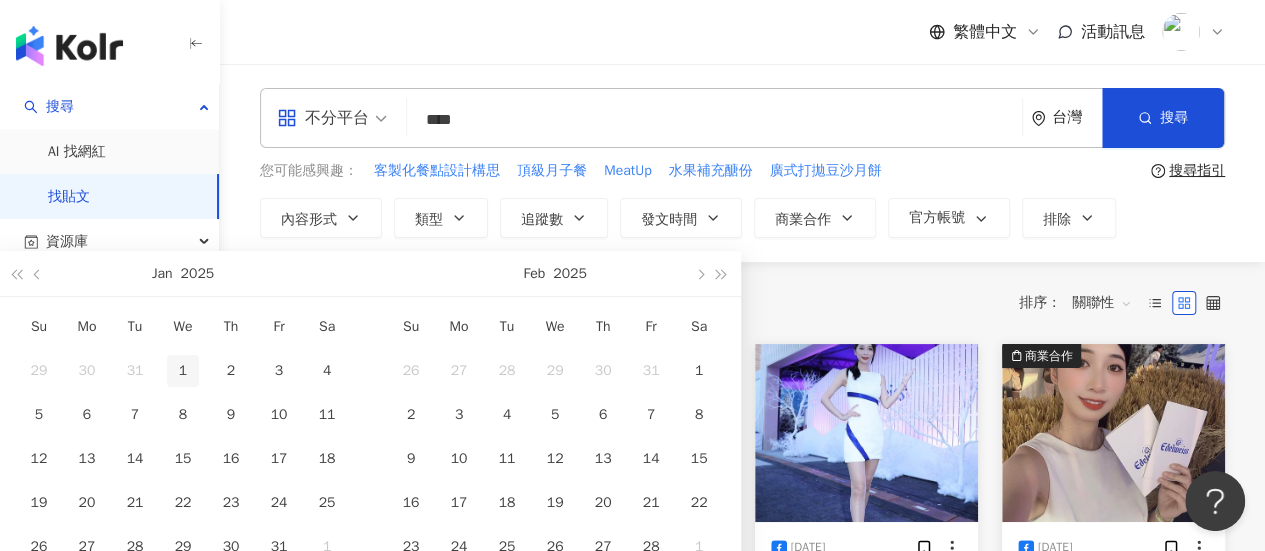 type on "**********" 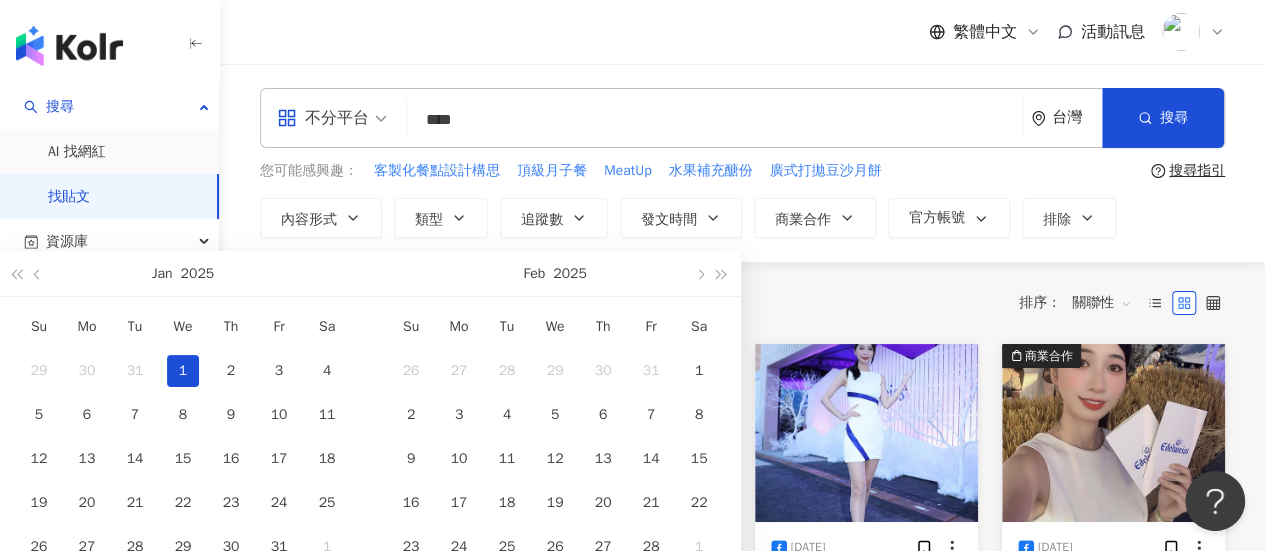 click on "1" at bounding box center [183, 371] 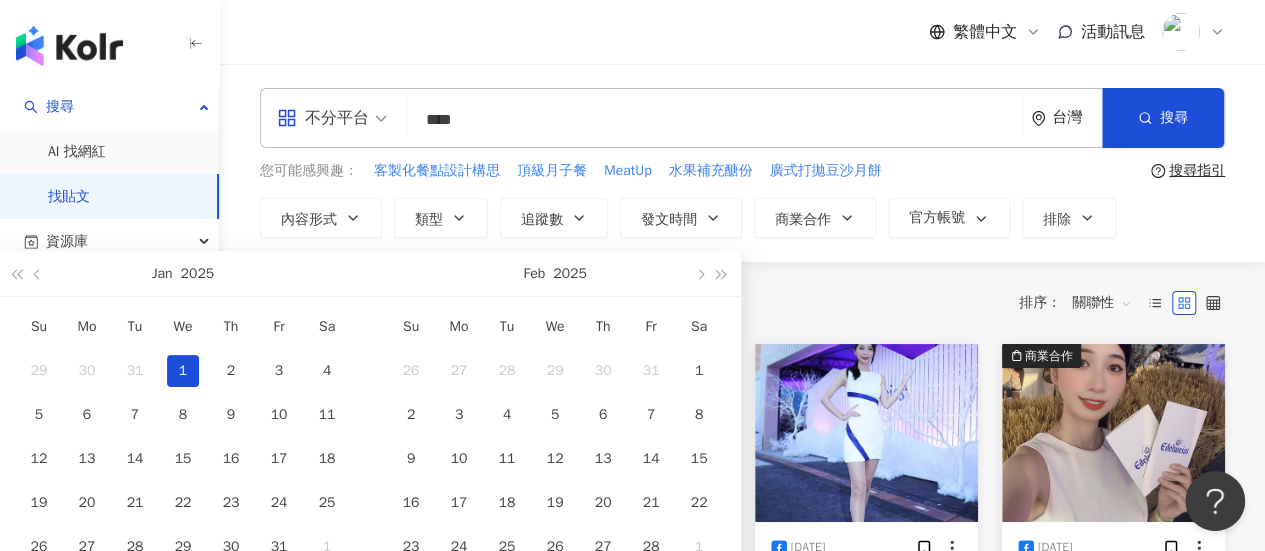 type on "**********" 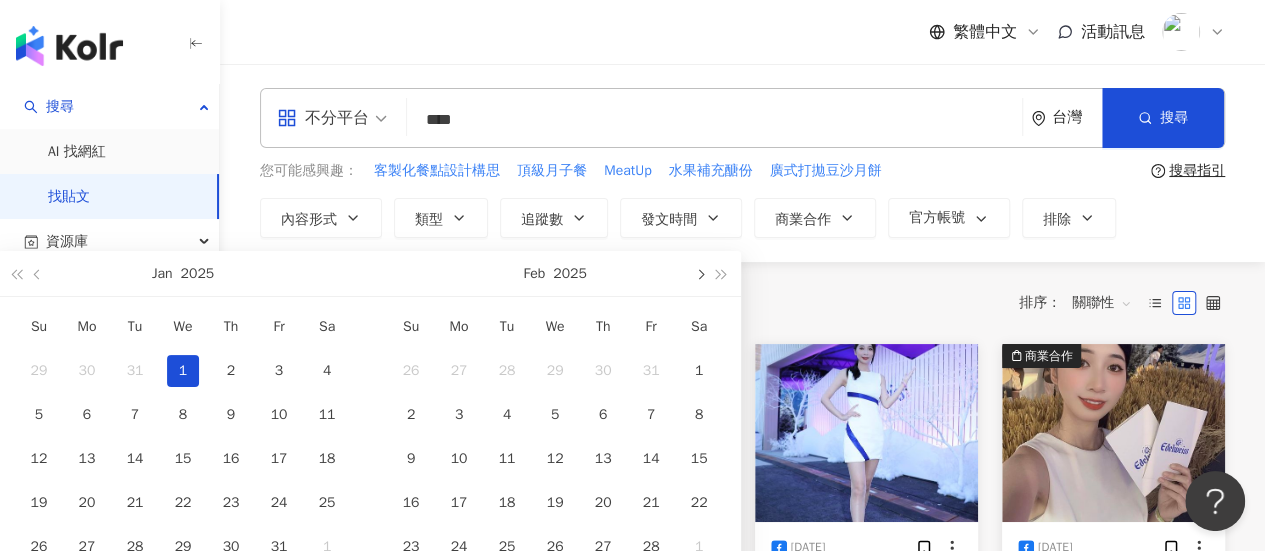 click at bounding box center [699, 273] 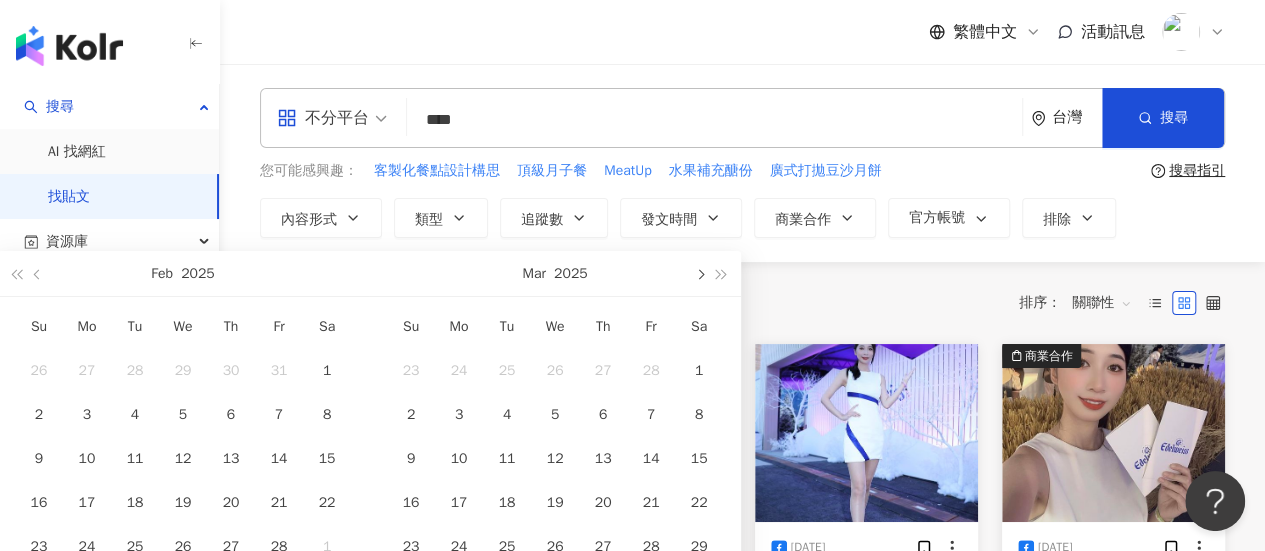 click at bounding box center (699, 273) 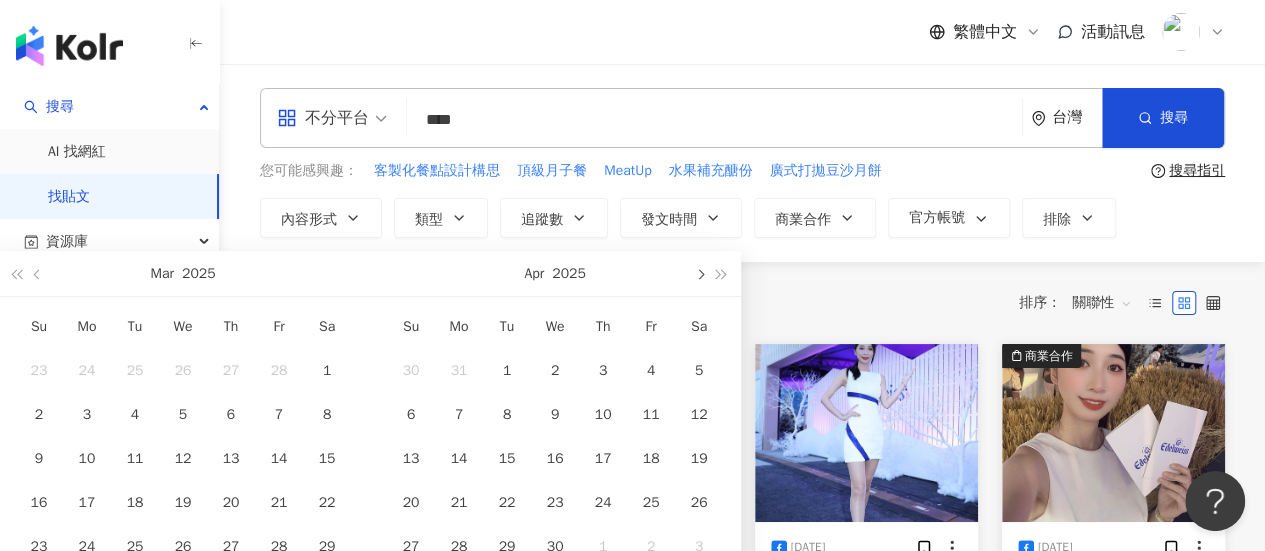 click at bounding box center (699, 273) 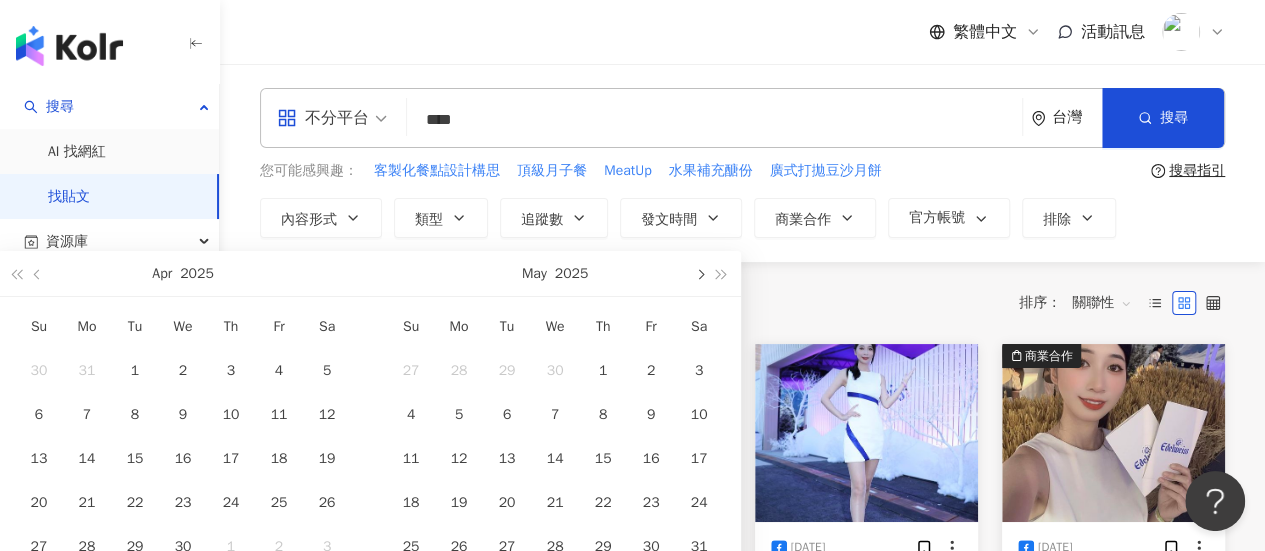 click at bounding box center (699, 273) 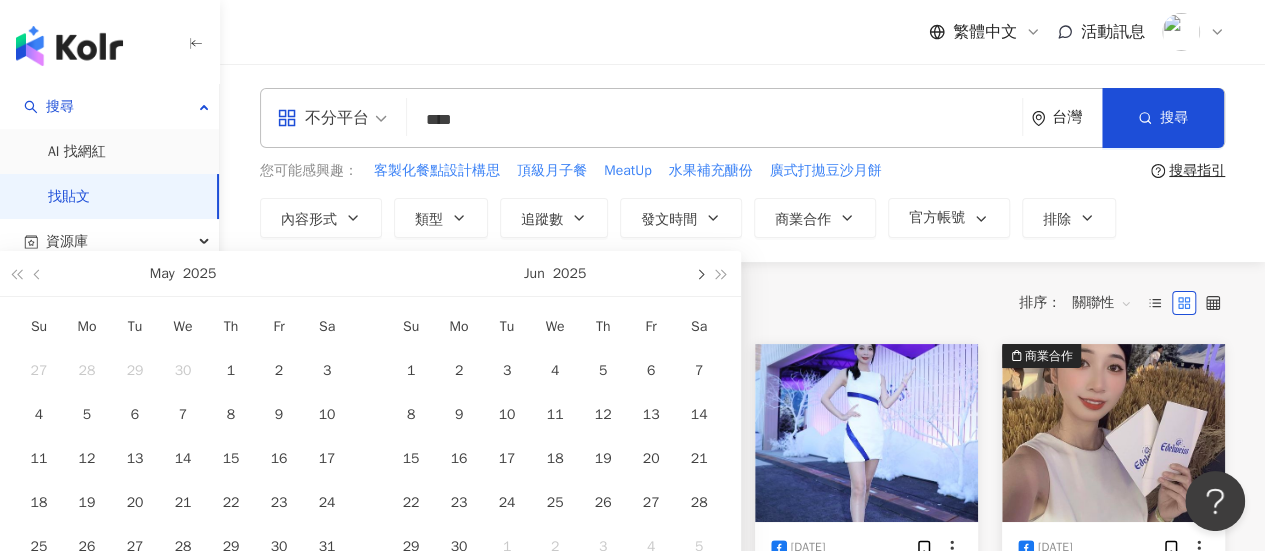 click at bounding box center (699, 273) 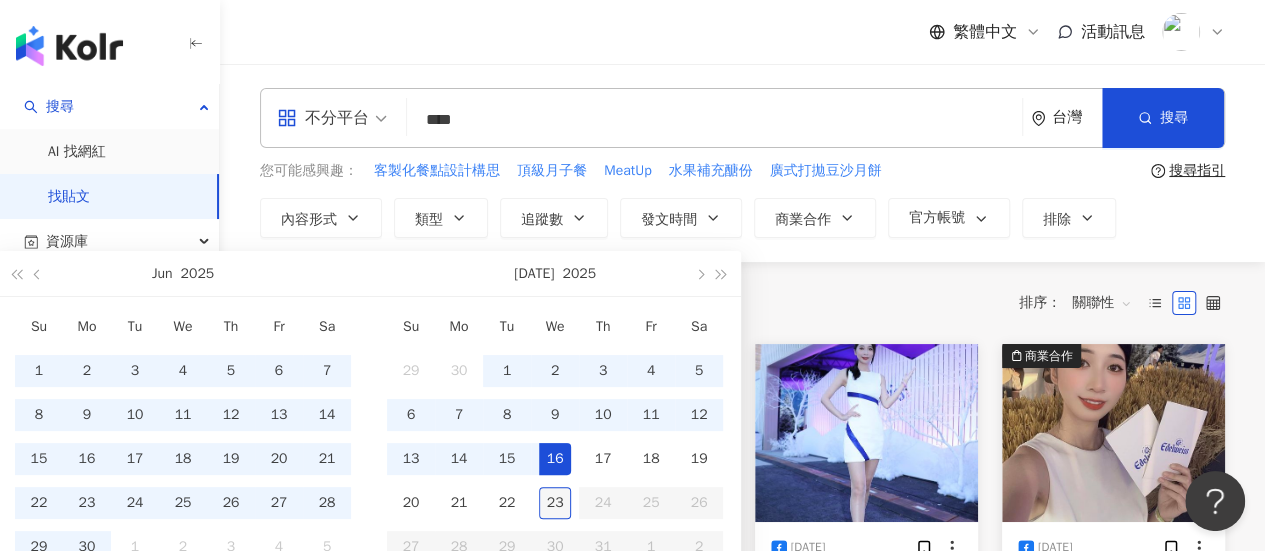 type on "**********" 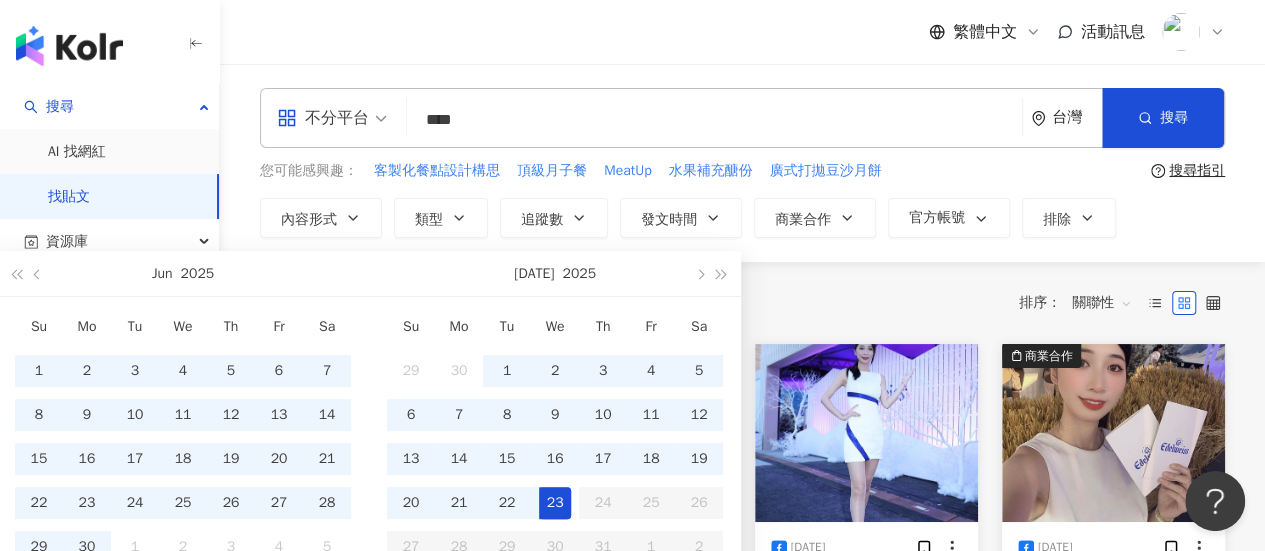 click on "23" at bounding box center (555, 503) 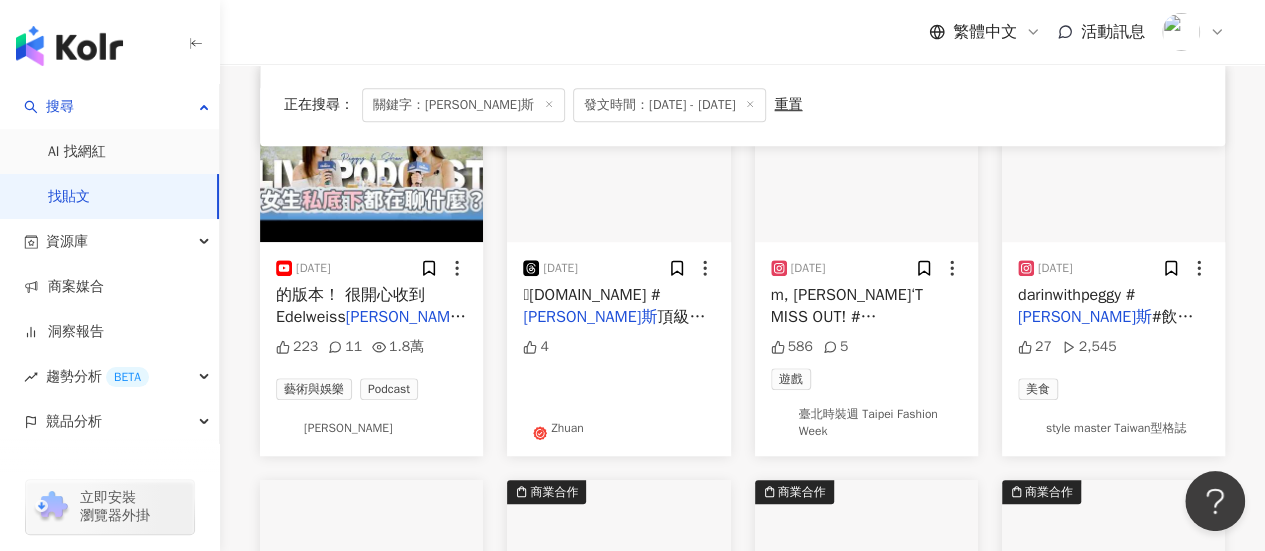 scroll, scrollTop: 700, scrollLeft: 0, axis: vertical 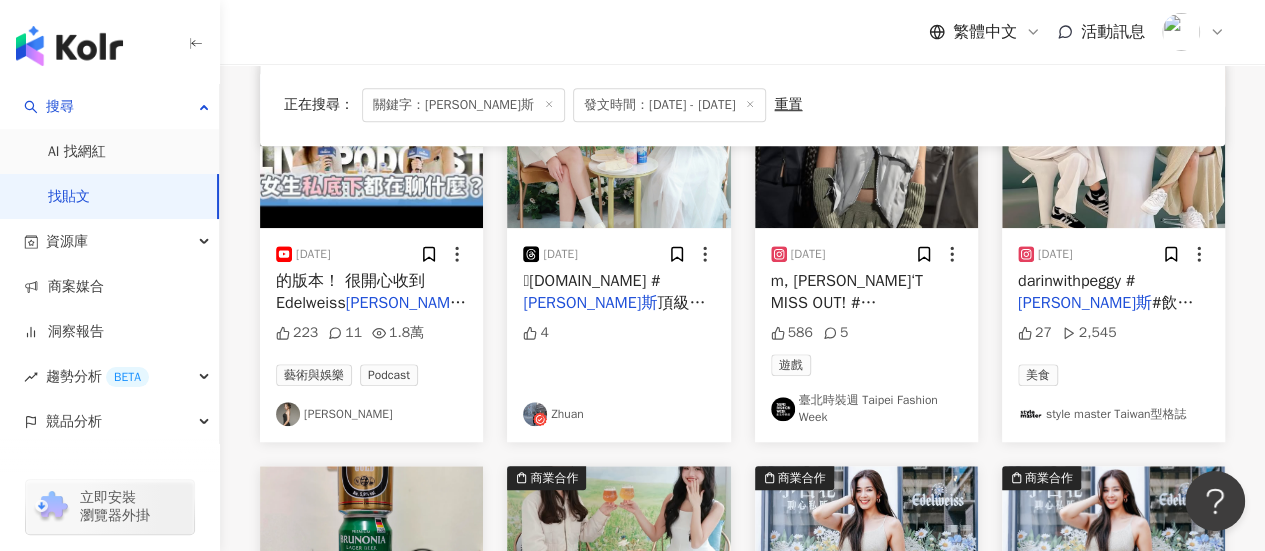 drag, startPoint x: 880, startPoint y: 279, endPoint x: 746, endPoint y: 311, distance: 137.76791 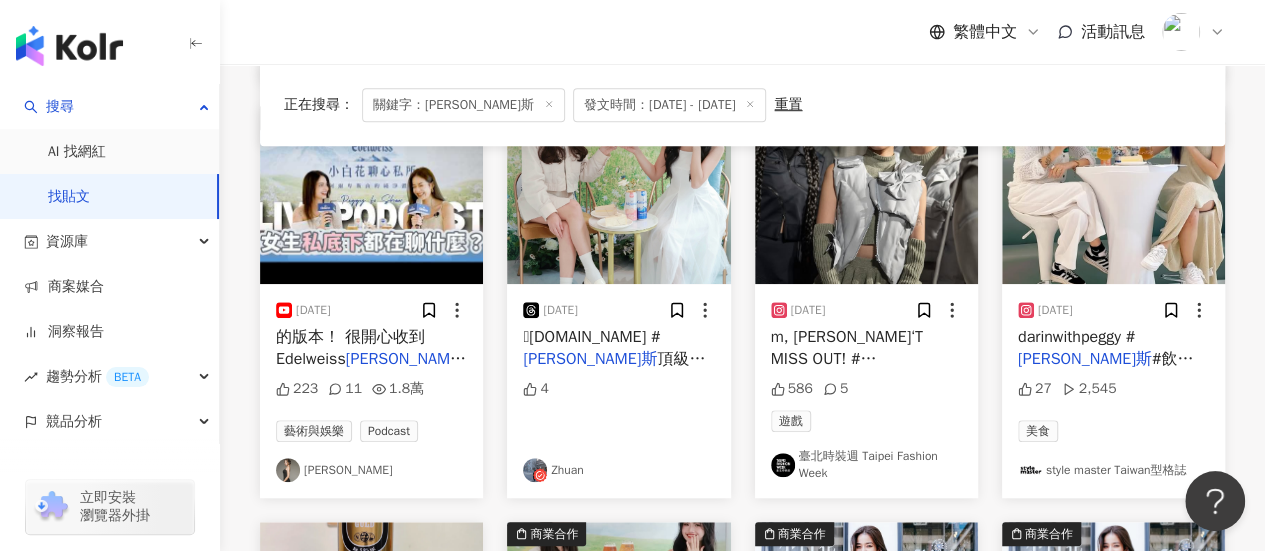 scroll, scrollTop: 600, scrollLeft: 0, axis: vertical 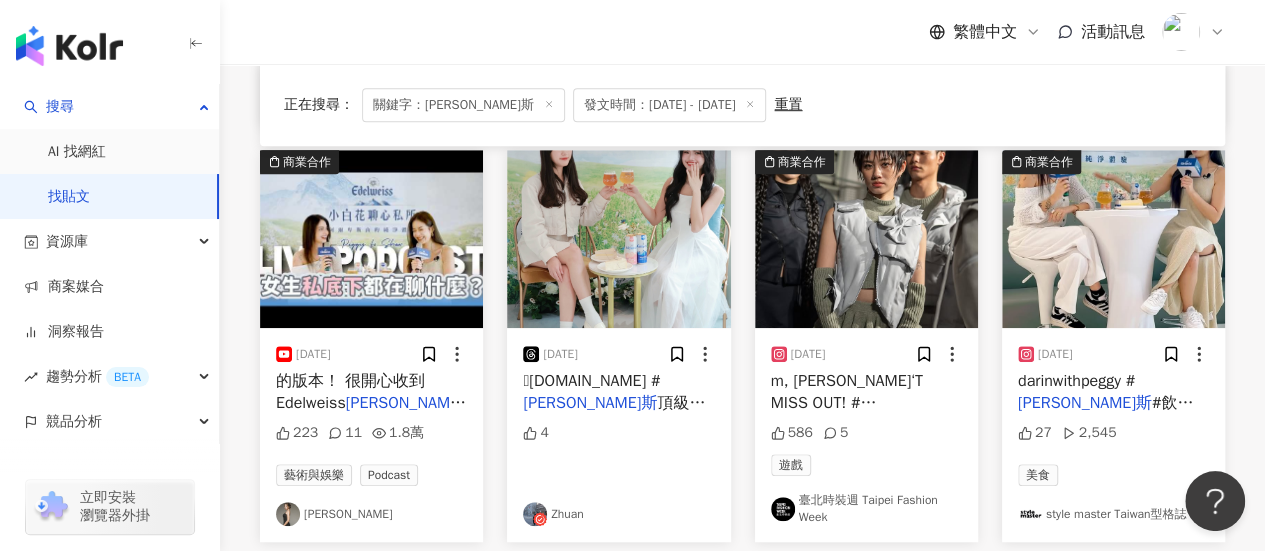 click on "m, DON‘T MISS OUT!
#" at bounding box center [847, 392] 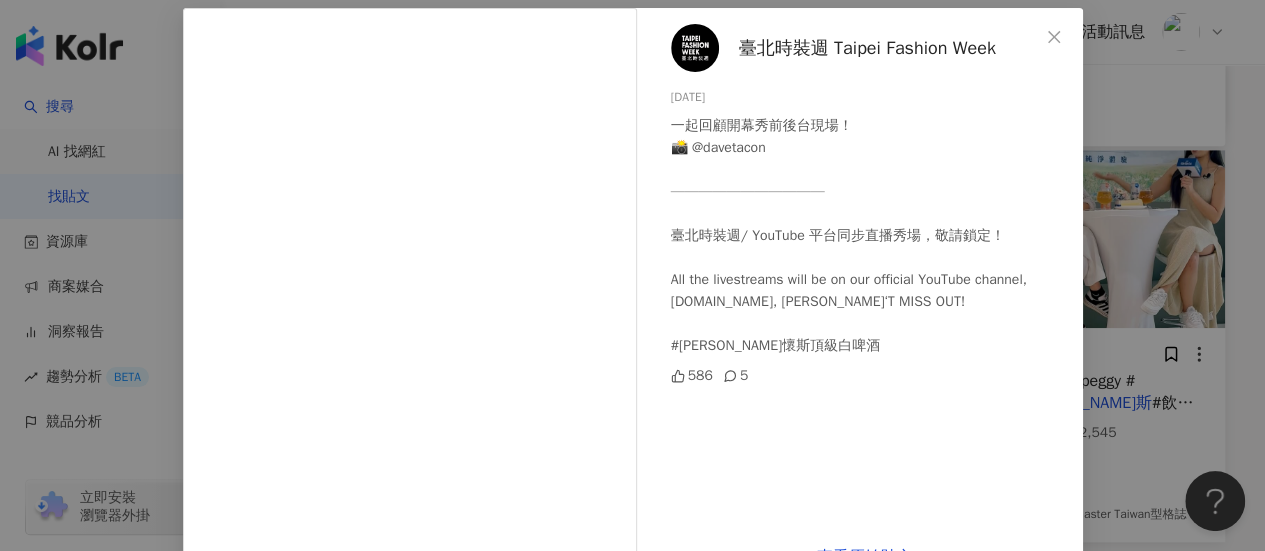scroll, scrollTop: 50, scrollLeft: 0, axis: vertical 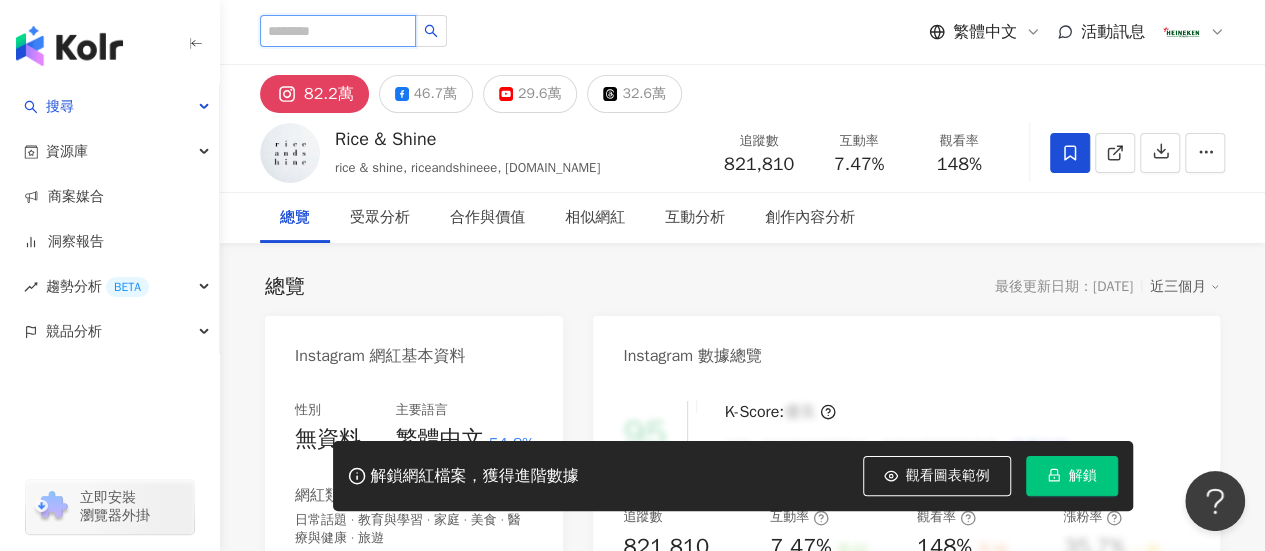 click at bounding box center [338, 31] 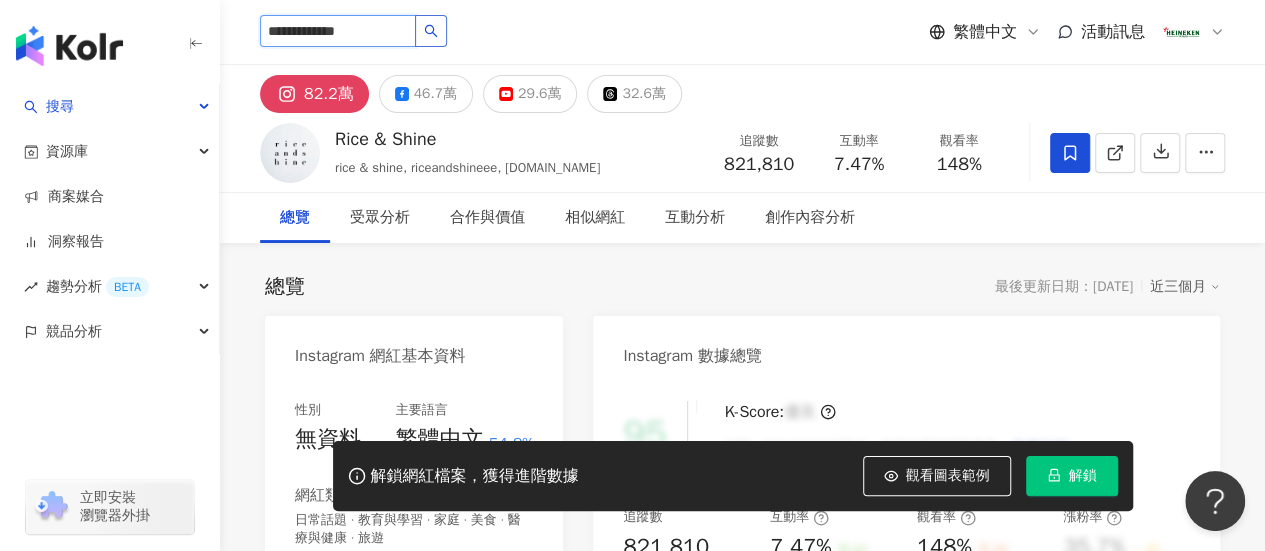 click 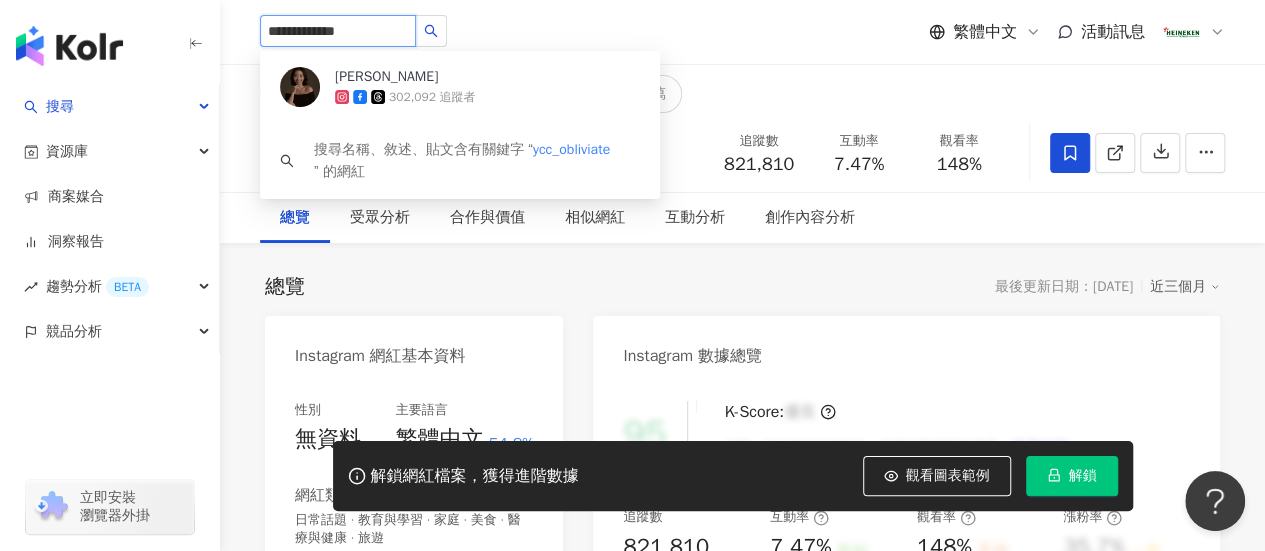 type on "**********" 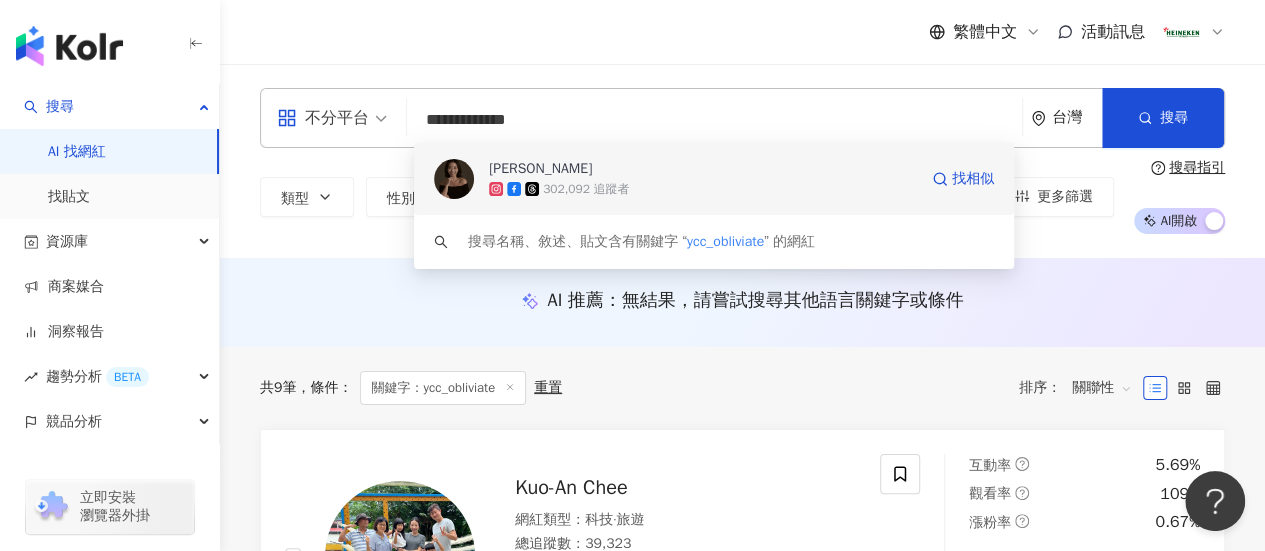 click on "Yu Chieh Chou 302,092   追蹤者" at bounding box center [703, 179] 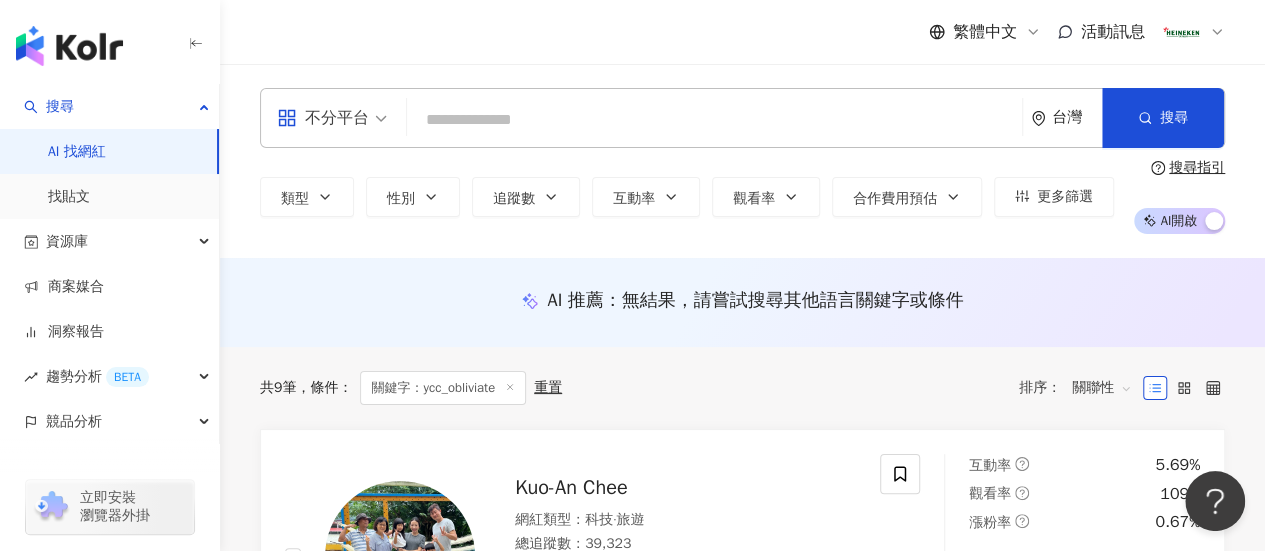 scroll, scrollTop: 0, scrollLeft: 0, axis: both 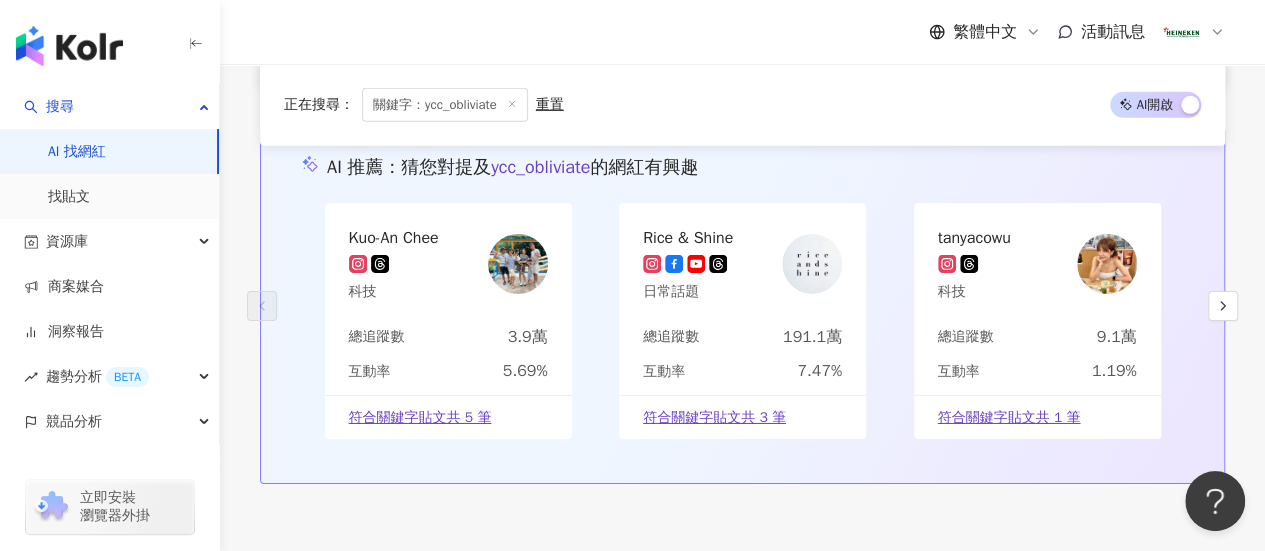 click 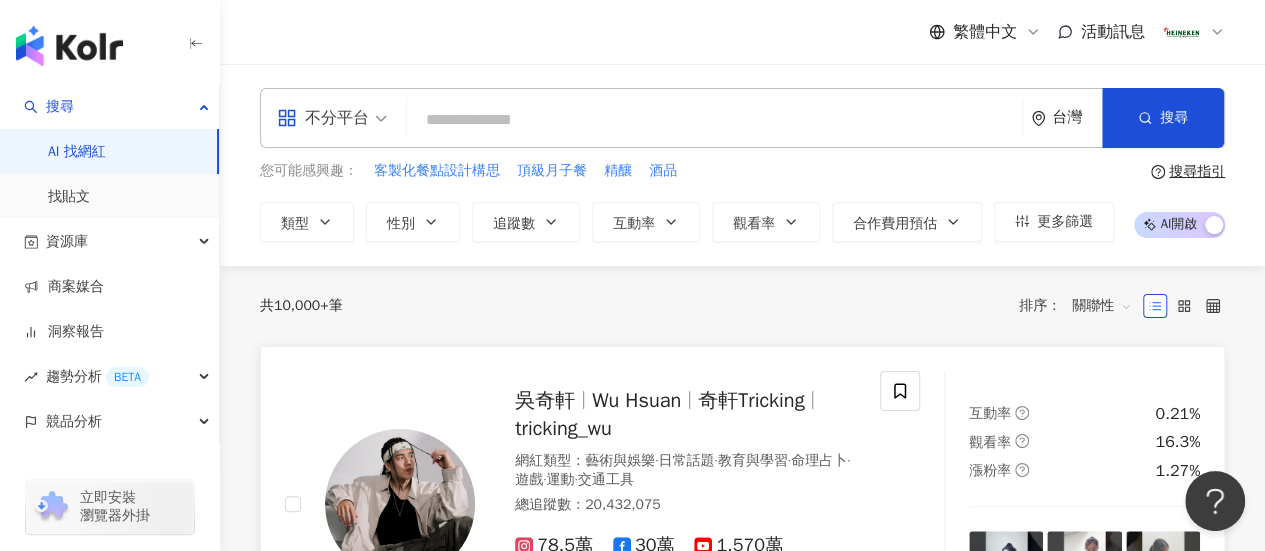 scroll, scrollTop: 180, scrollLeft: 0, axis: vertical 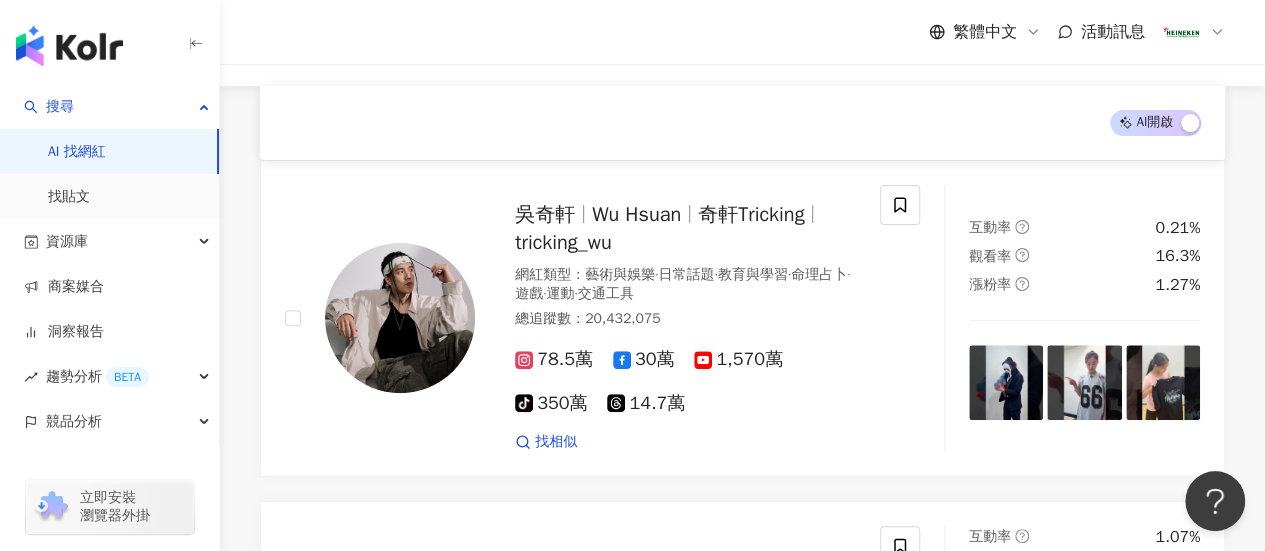 click on "AI  開啟 AI  關閉" at bounding box center [742, 123] 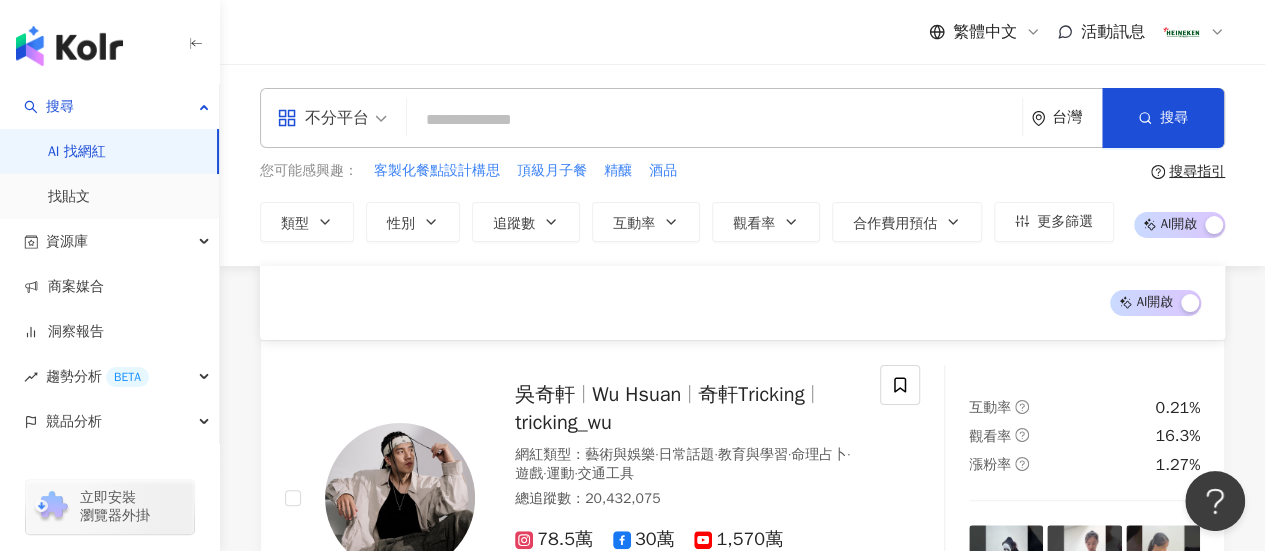 click at bounding box center (714, 120) 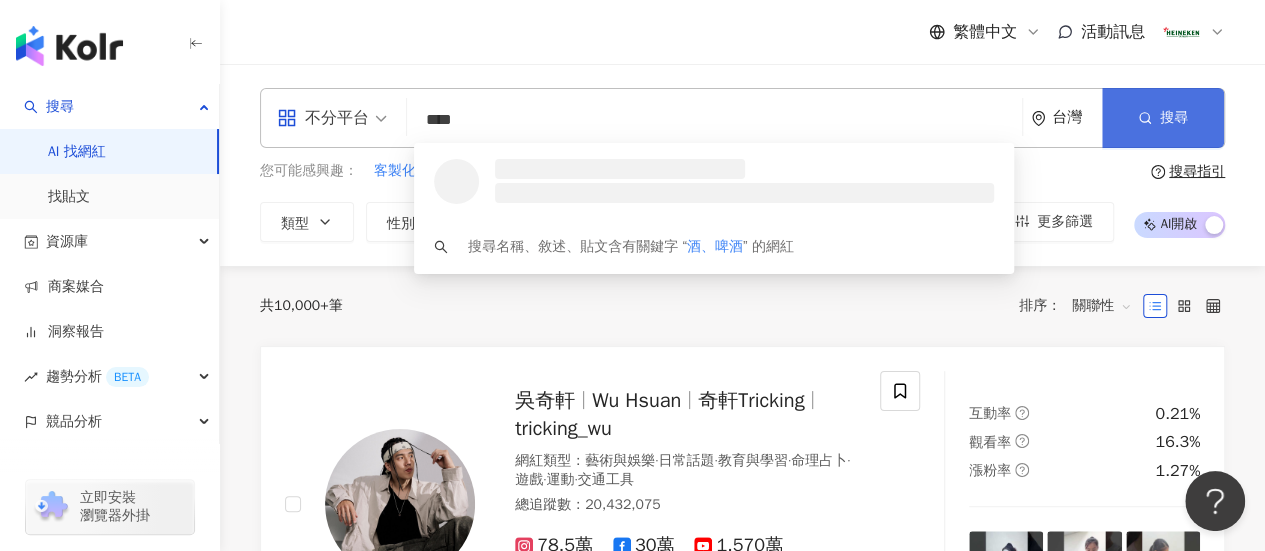 type on "****" 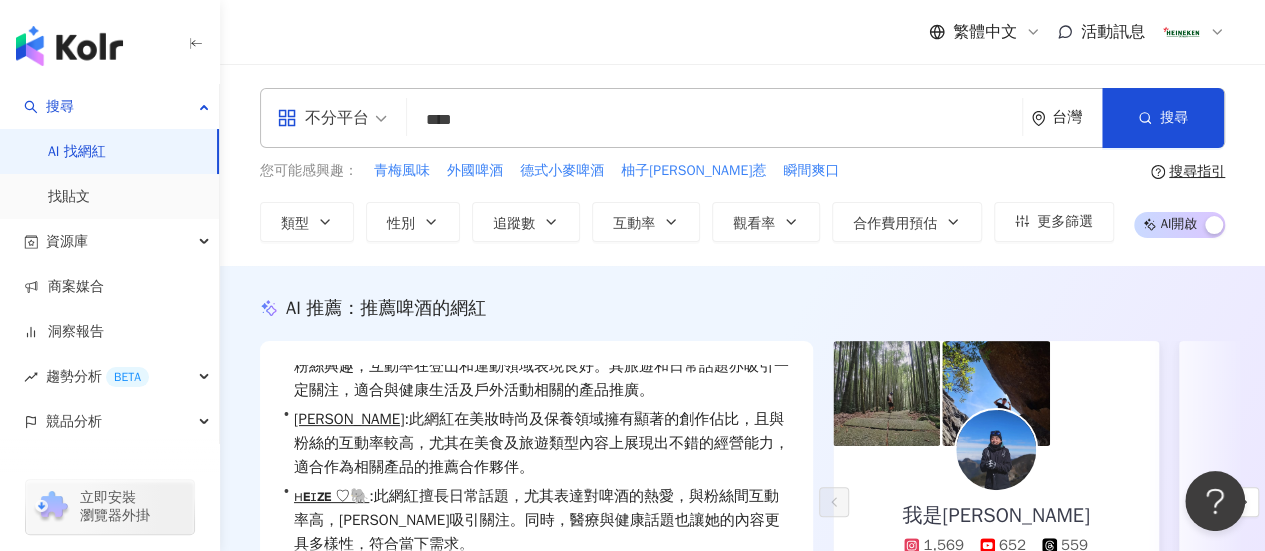 scroll, scrollTop: 49, scrollLeft: 0, axis: vertical 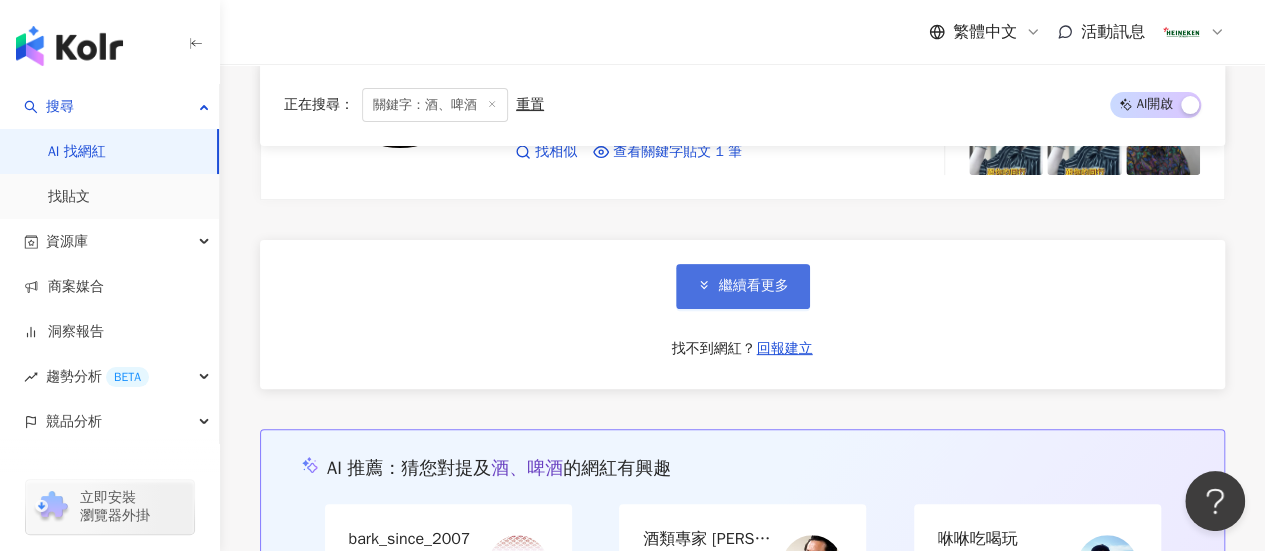 click on "繼續看更多" at bounding box center [754, 286] 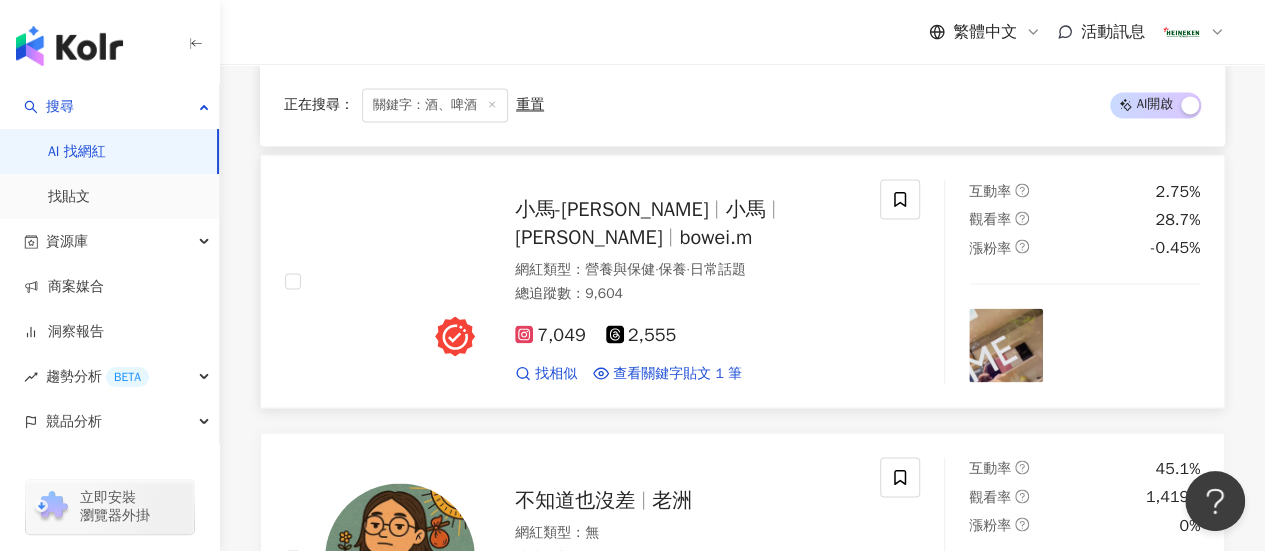 scroll, scrollTop: 5900, scrollLeft: 0, axis: vertical 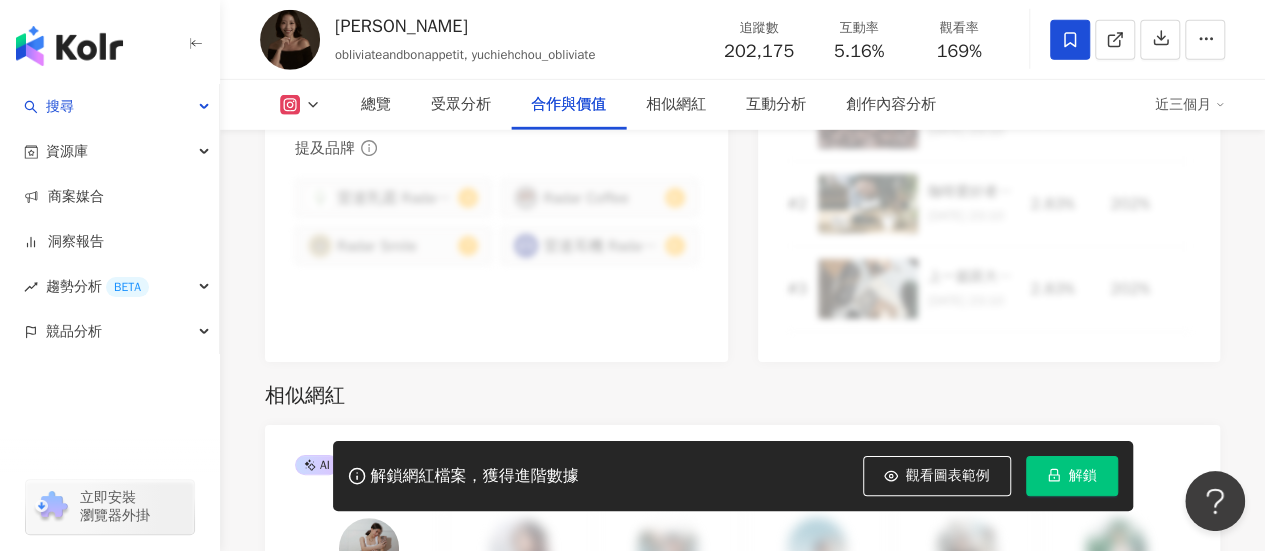 click on "總覽 最後更新日期：2025/7/22 近三個月 Instagram 網紅基本資料 性別   女 主要語言   繁體中文 77.1% 網紅類型 飲料 · 日常話題 · 美食 · 遊戲 · 節慶 · 旅遊 社群簡介 Yu Chieh Chou | ycc_obliviate https://www.instagram.com/ycc_obliviate/ 想喝一杯，飢腸轆轆時 可以來的深夜食堂🍸
💍 l’époux - @kuoanchee
✉️ 合作聯繫 - obliviate.ycc@gmail.com
.
.
備用帳號 @ycc.obliviate 看更多 Instagram 數據總覽 95 K-Score :   優良 近期一到三個月積極發文，且漲粉率與互動率高。 查看說明 追蹤數   202,175 互動率   5.16% 良好 觀看率   169% 不佳 漲粉率   35.7% 一般 受眾主要性別   女性 76% 受眾主要年齡   25-34 歲 76% 商業合作內容覆蓋比例   30% AI Instagram 成效等級三大指標 互動率 5.16% 良好 同等級網紅的互動率中位數為  0.19% 觀看率 169% 不佳 同等級網紅的觀看率中位數為  35.5% 漲粉率 35.7% 一般 0.8% 成效等級 ： 優秀 良好" at bounding box center [742, 495] 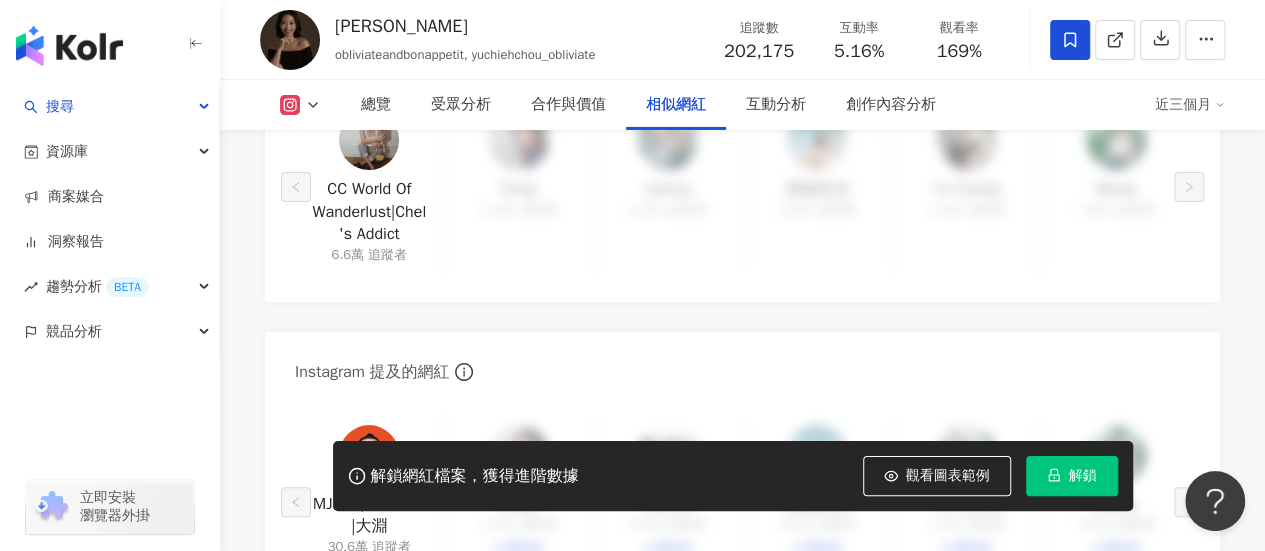 scroll, scrollTop: 3400, scrollLeft: 0, axis: vertical 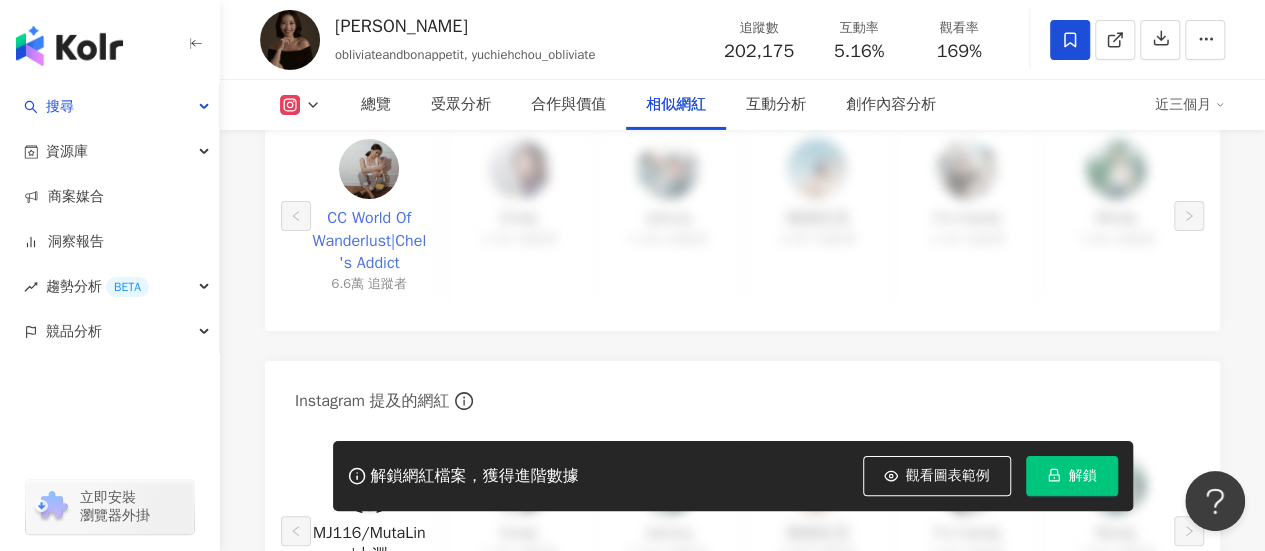 click on "CC World Of Wanderlust|Chel's Addict" at bounding box center [369, 240] 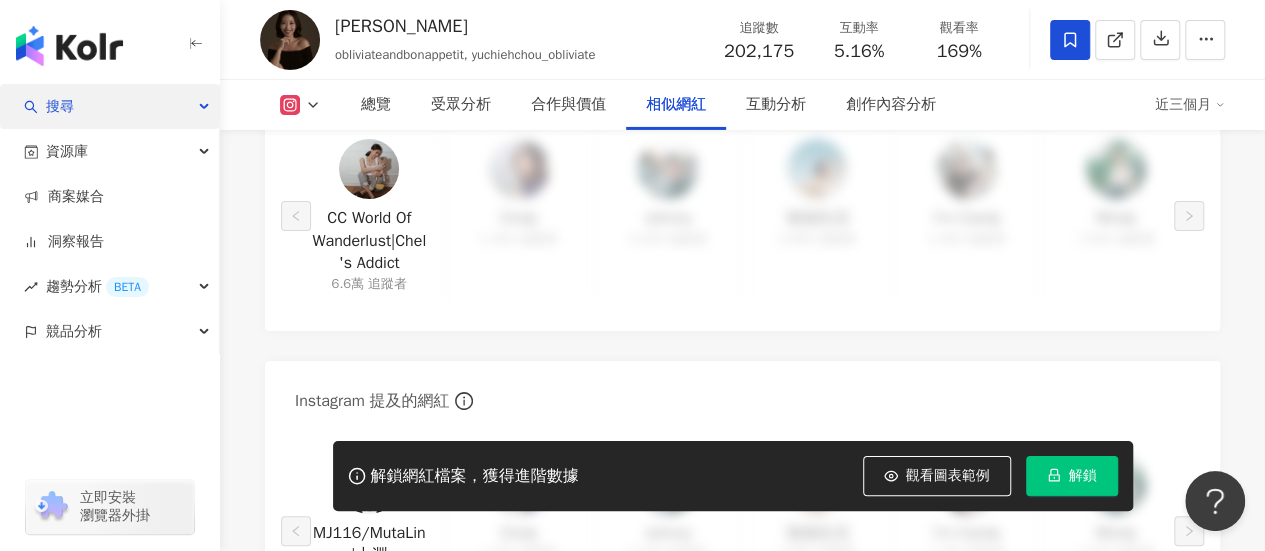 click on "搜尋" at bounding box center [109, 106] 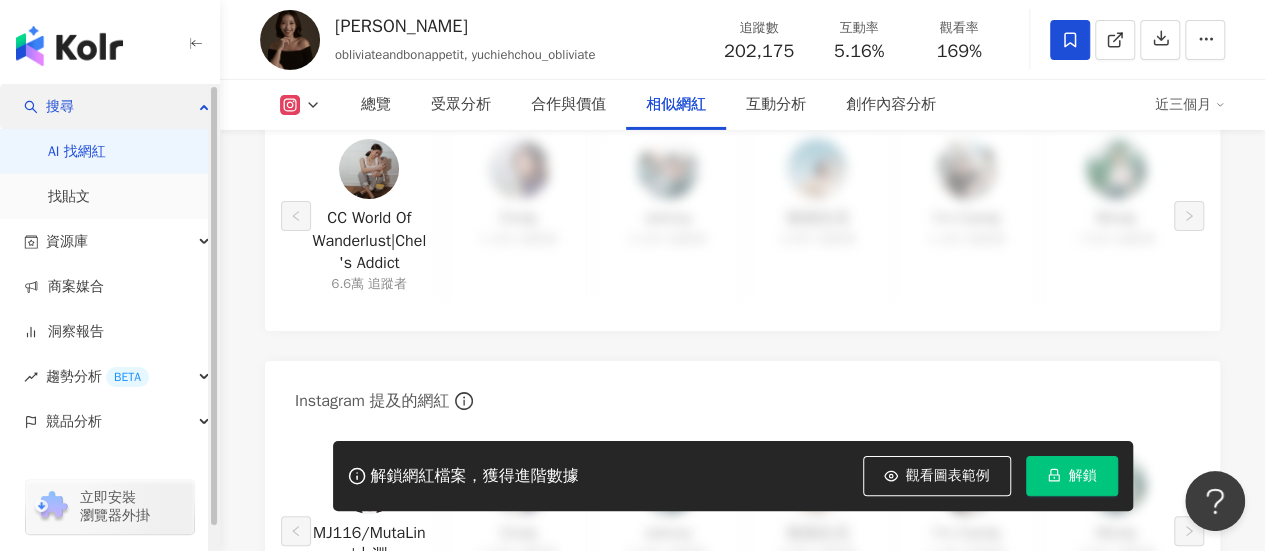 click on "搜尋" at bounding box center [109, 106] 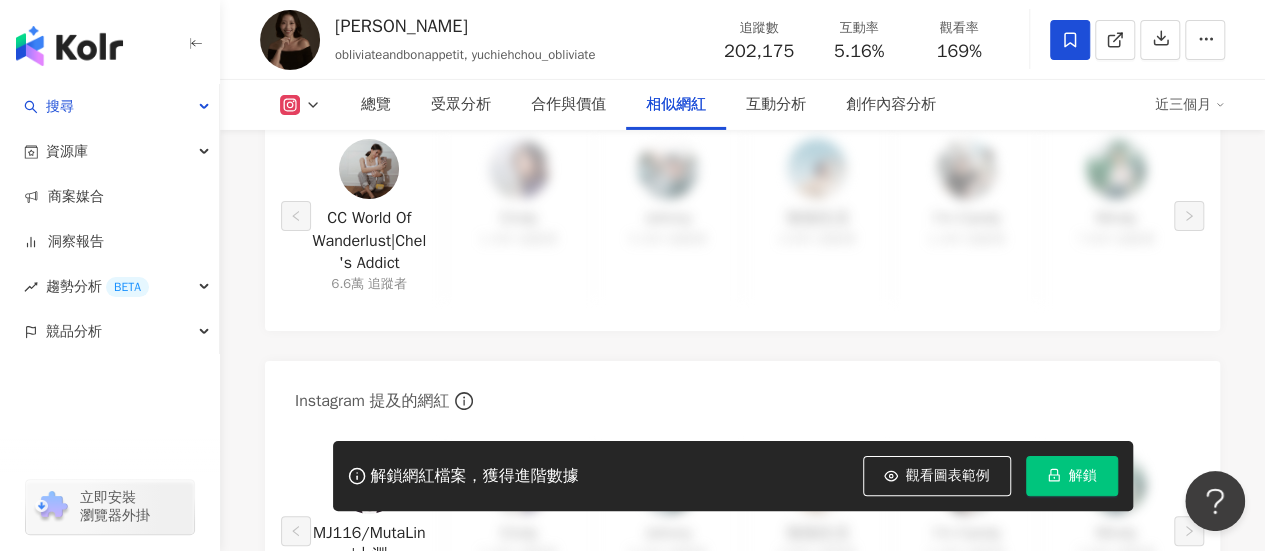scroll, scrollTop: 3100, scrollLeft: 0, axis: vertical 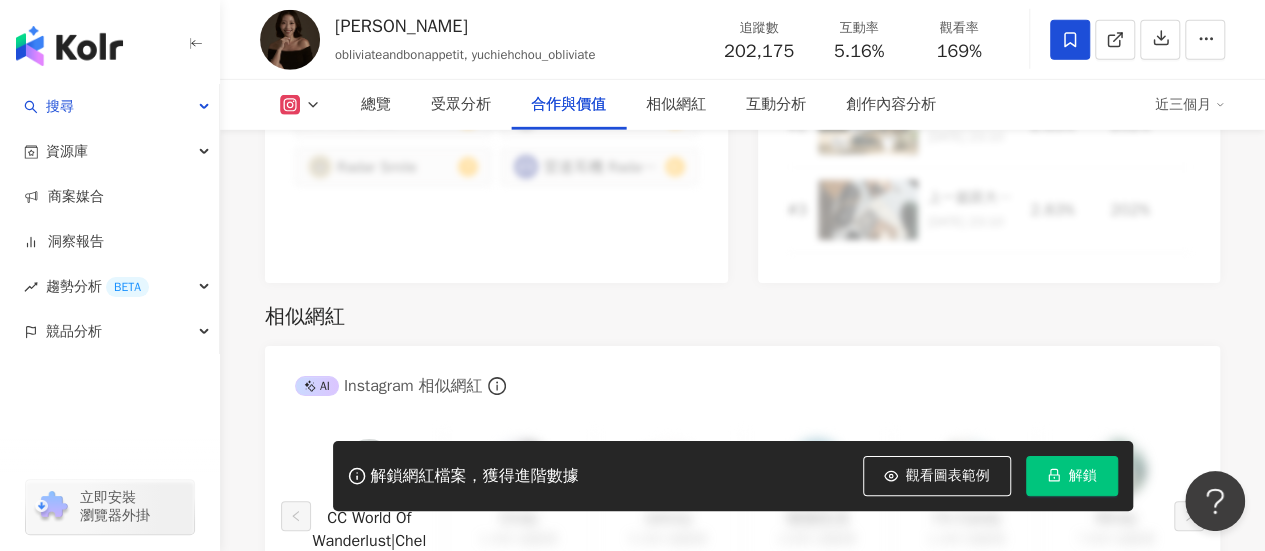 click on "相似網紅" at bounding box center (742, 317) 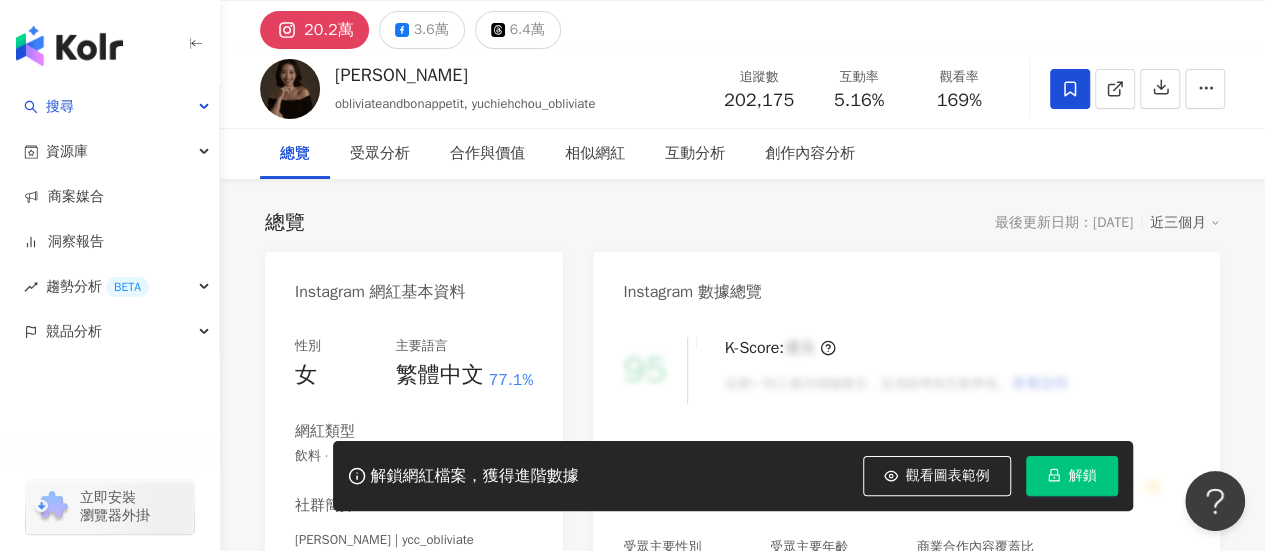 scroll, scrollTop: 0, scrollLeft: 0, axis: both 